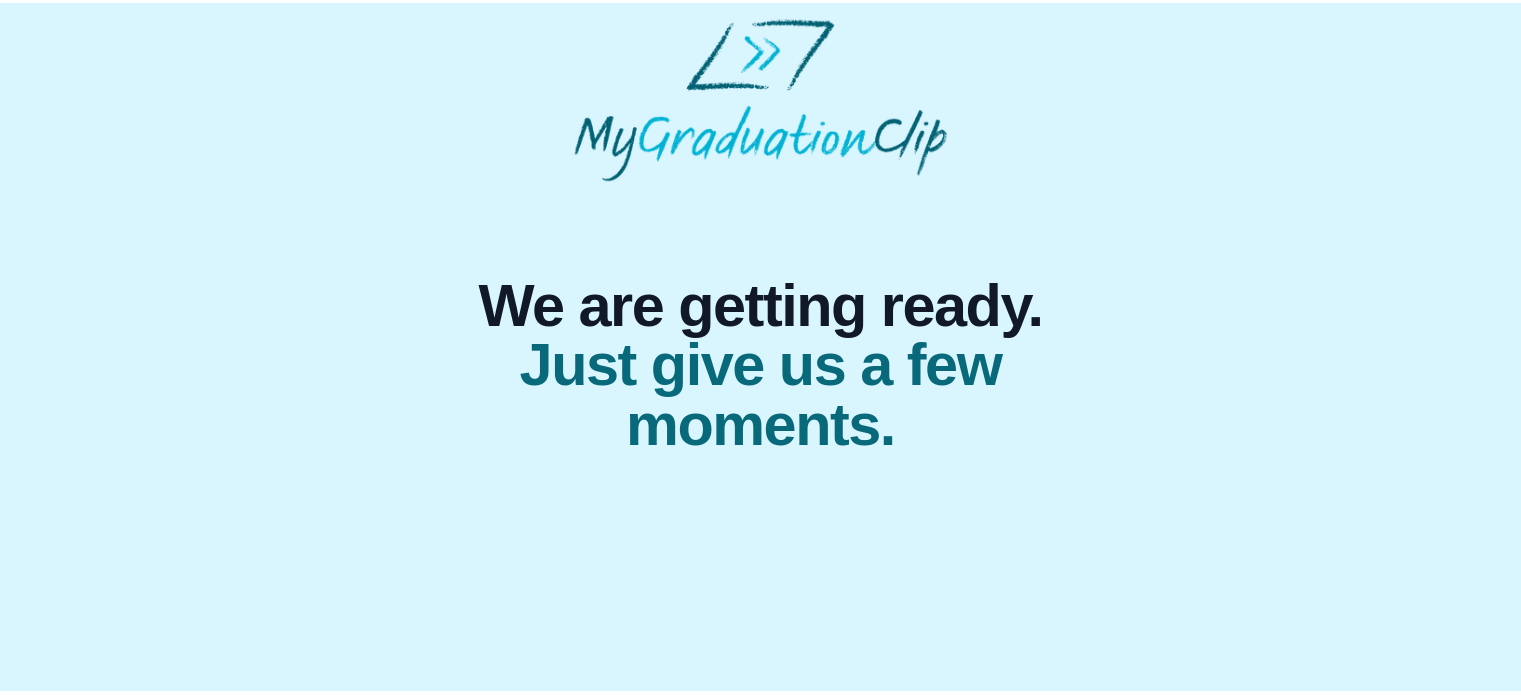 scroll, scrollTop: 0, scrollLeft: 0, axis: both 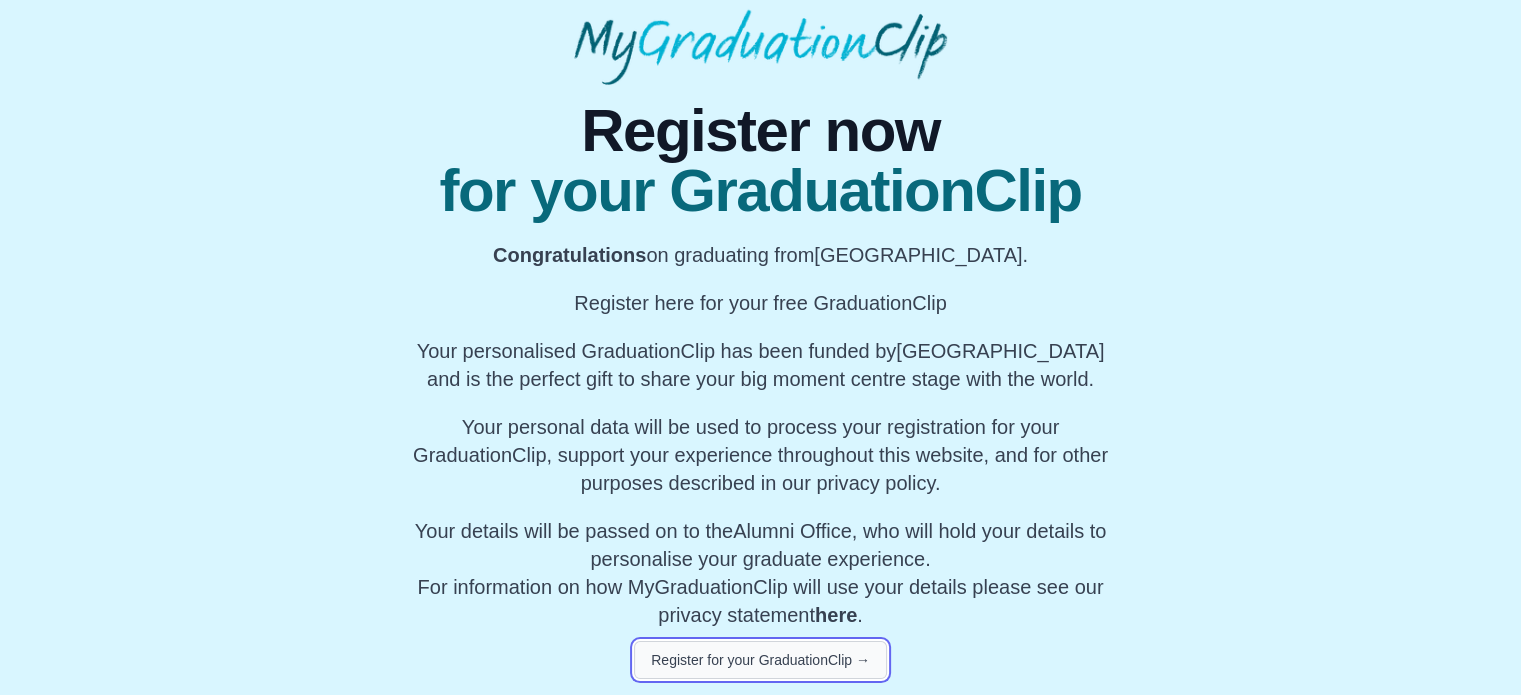 click on "Register for your GraduationClip →" at bounding box center (760, 660) 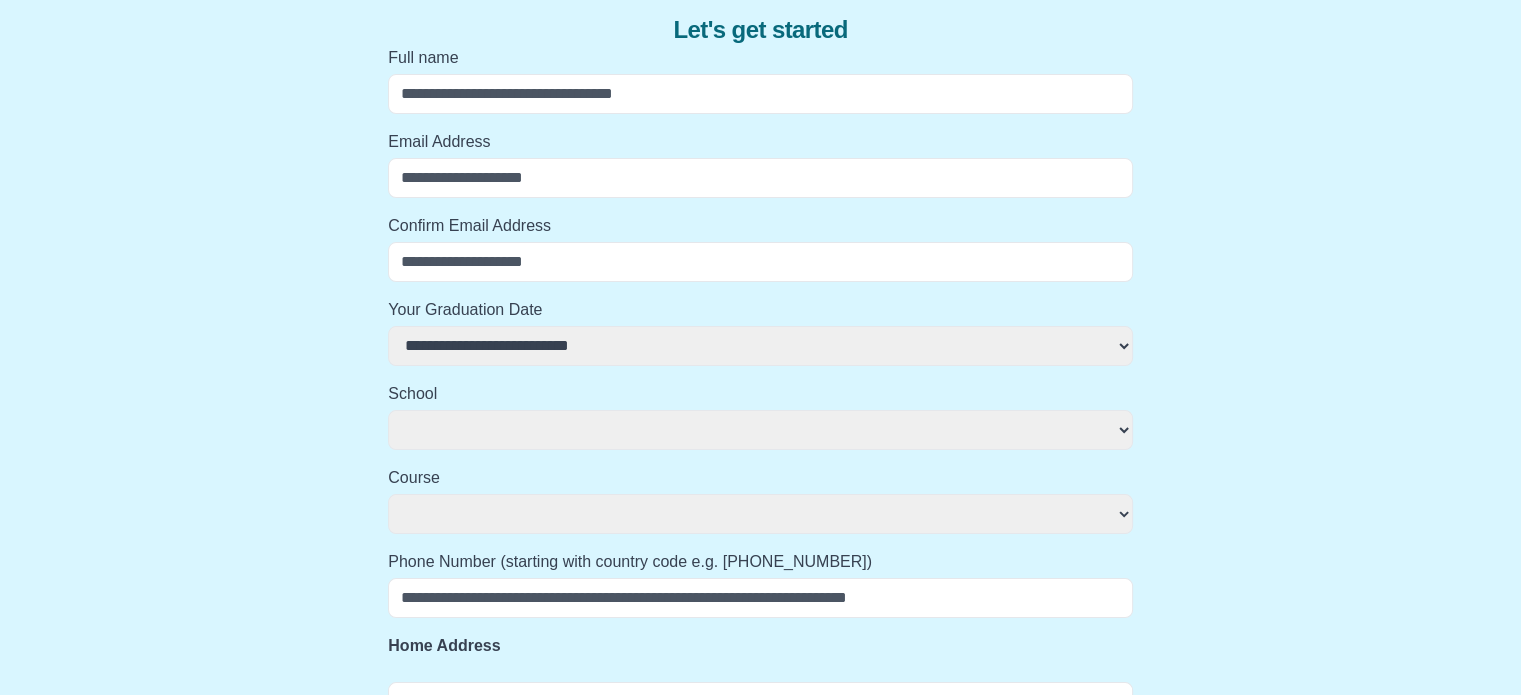 scroll, scrollTop: 1012, scrollLeft: 0, axis: vertical 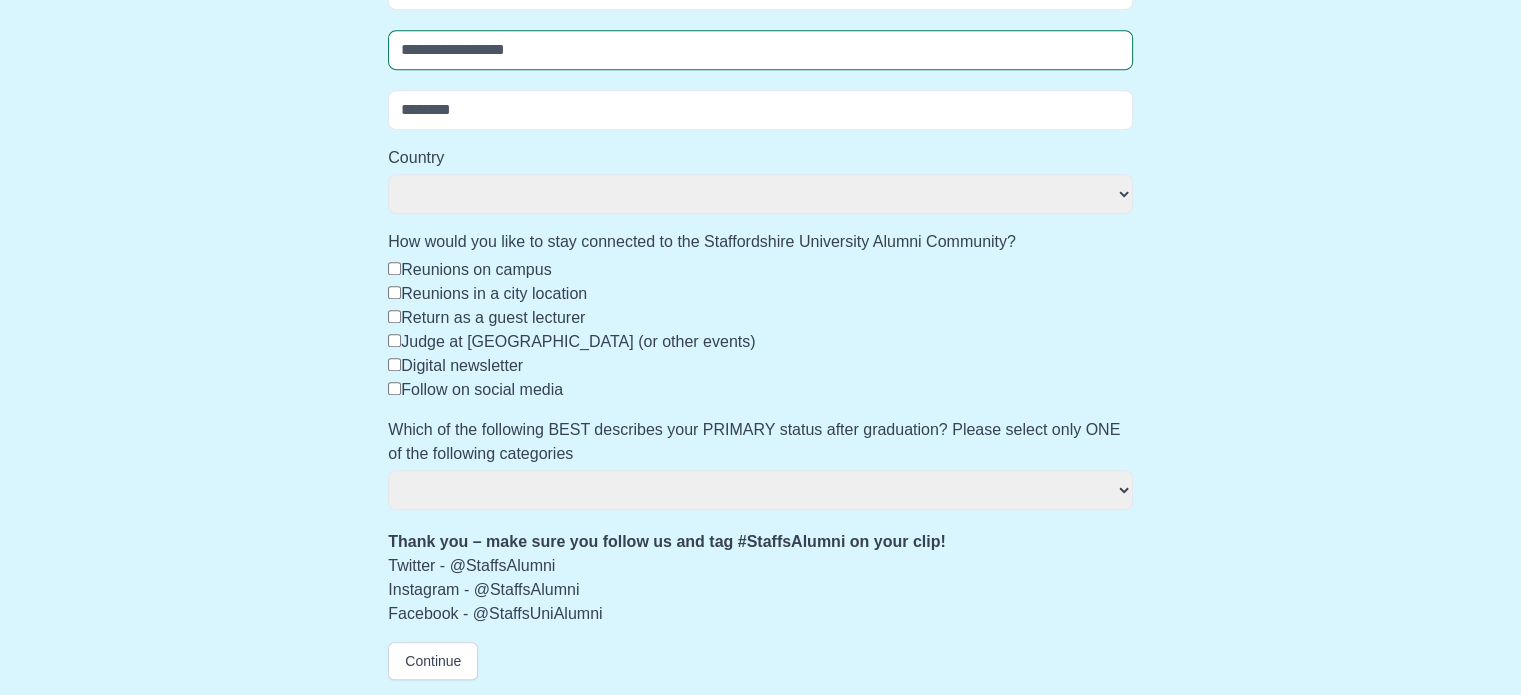 select 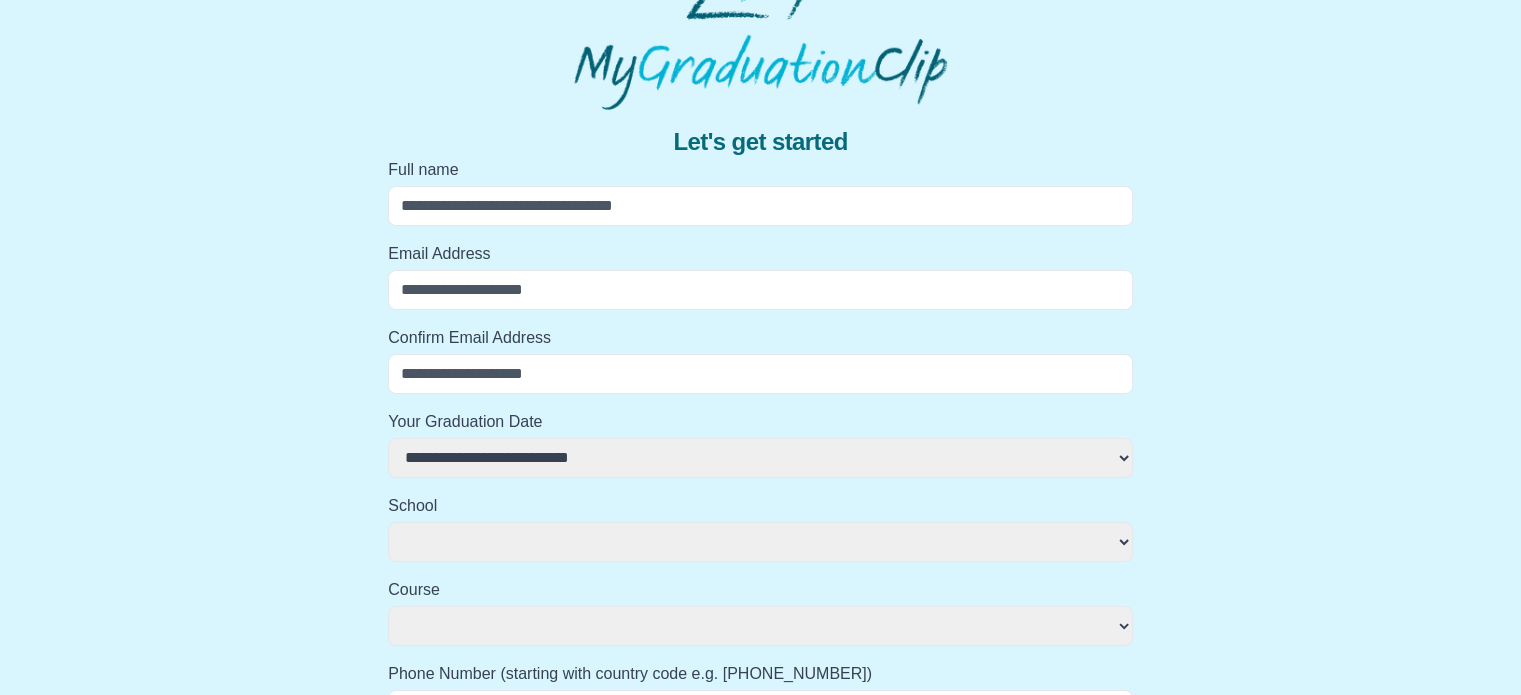 scroll, scrollTop: 0, scrollLeft: 0, axis: both 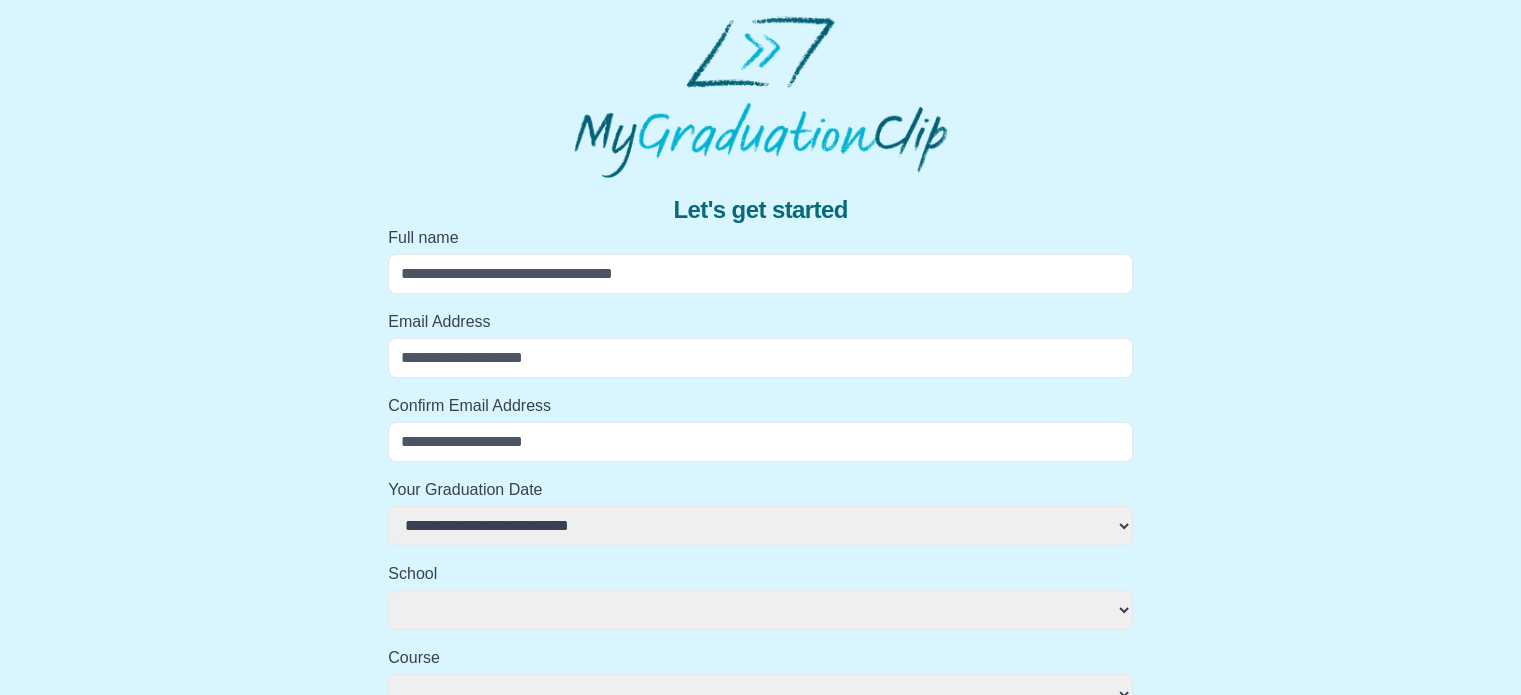 click on "Full name" at bounding box center (760, 274) 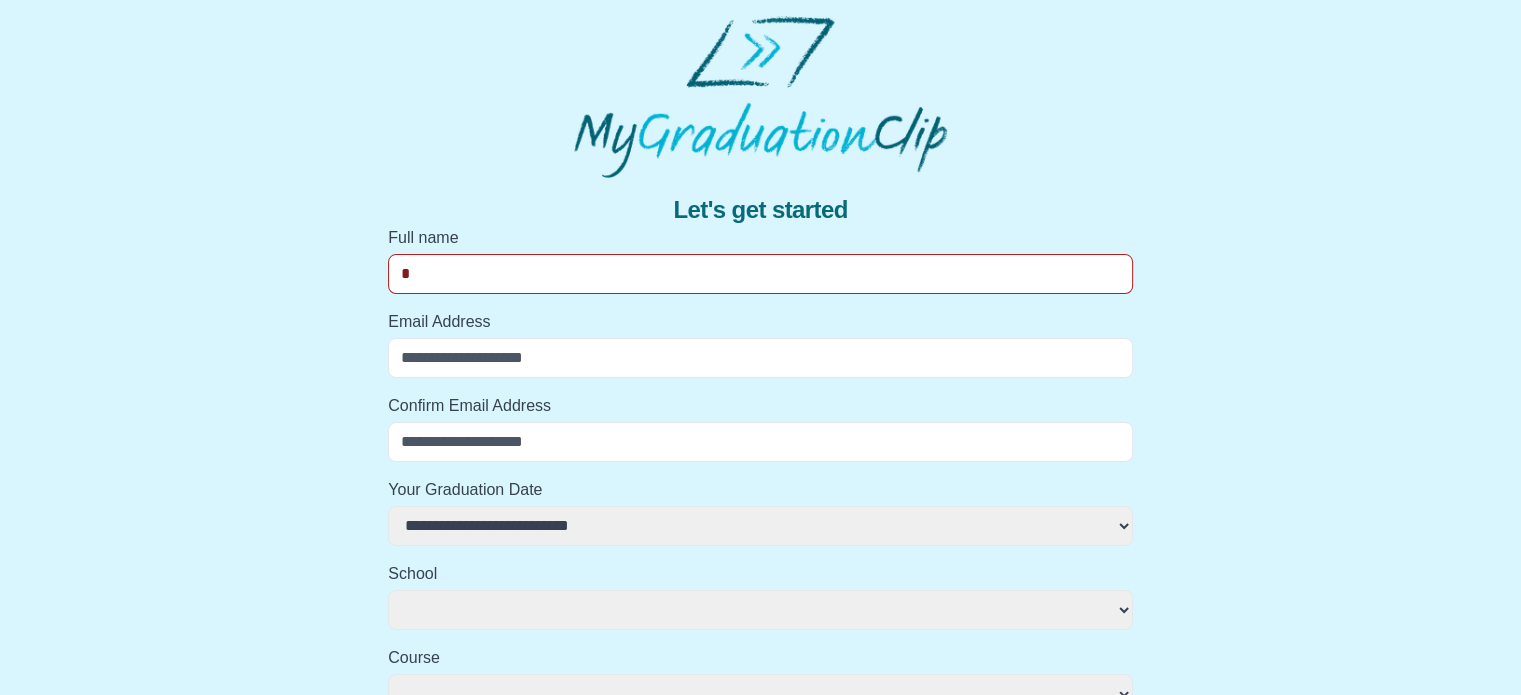 select 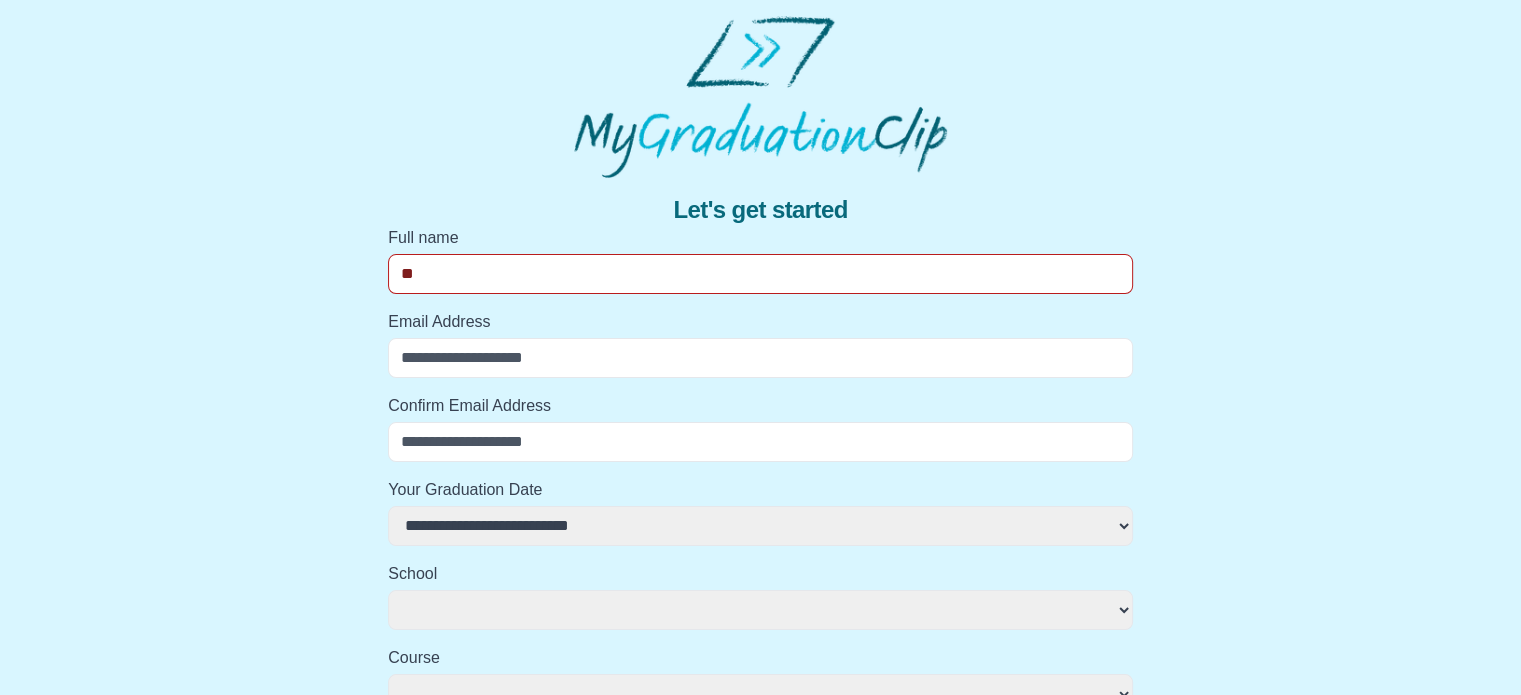 select 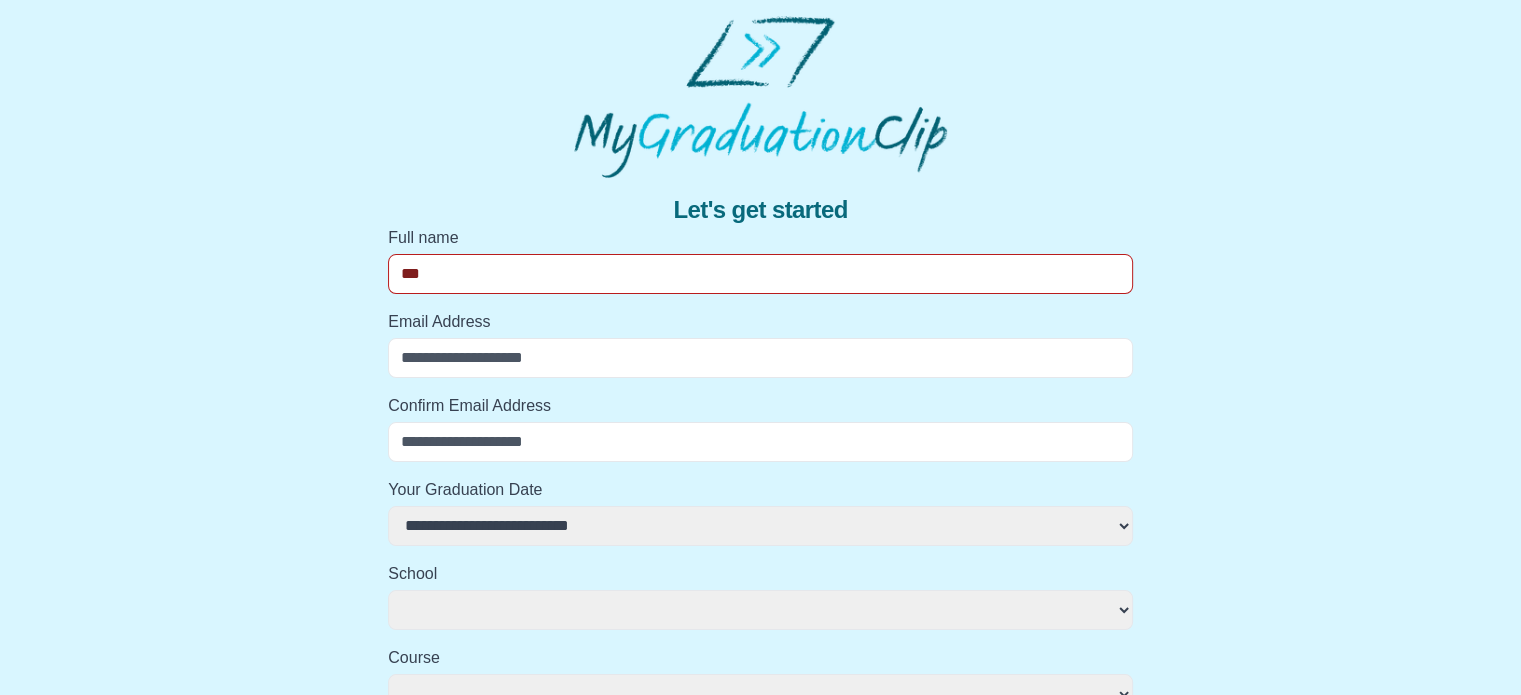 select 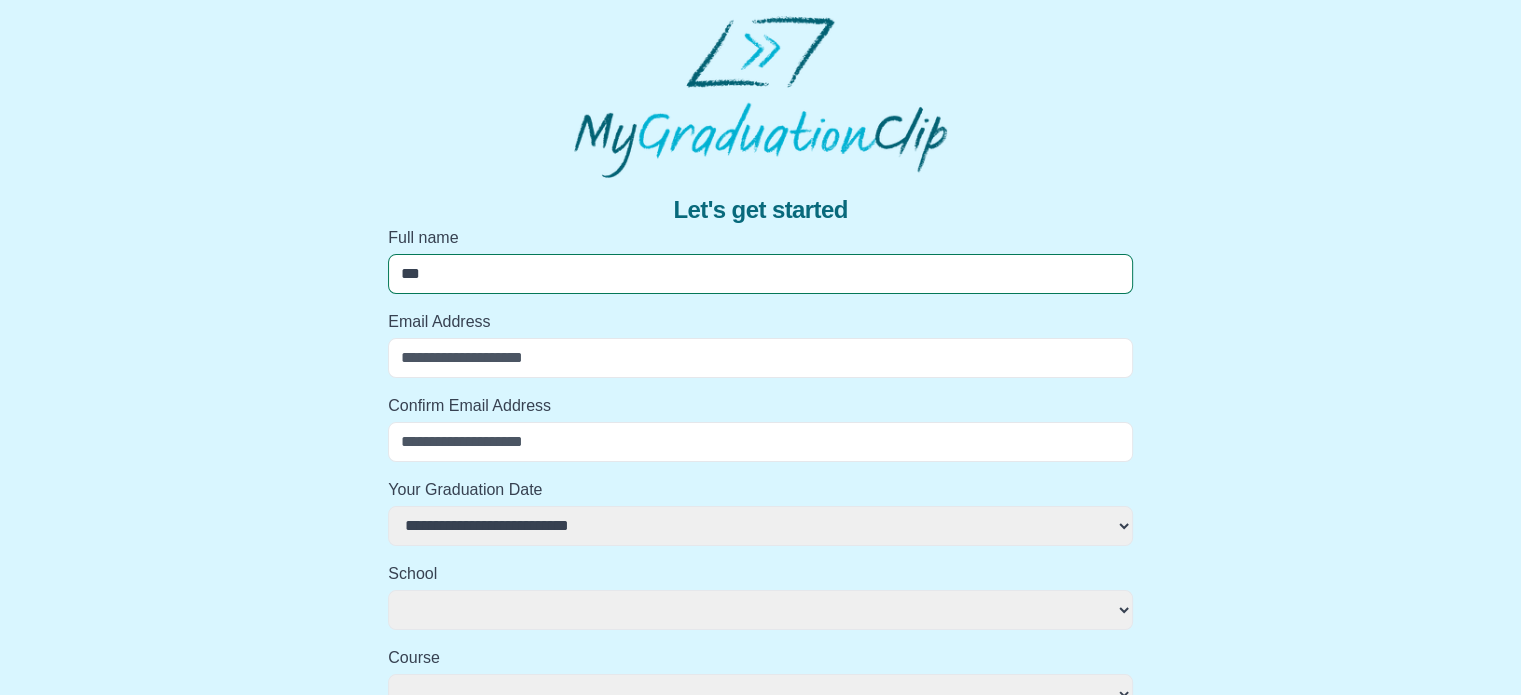 type on "****" 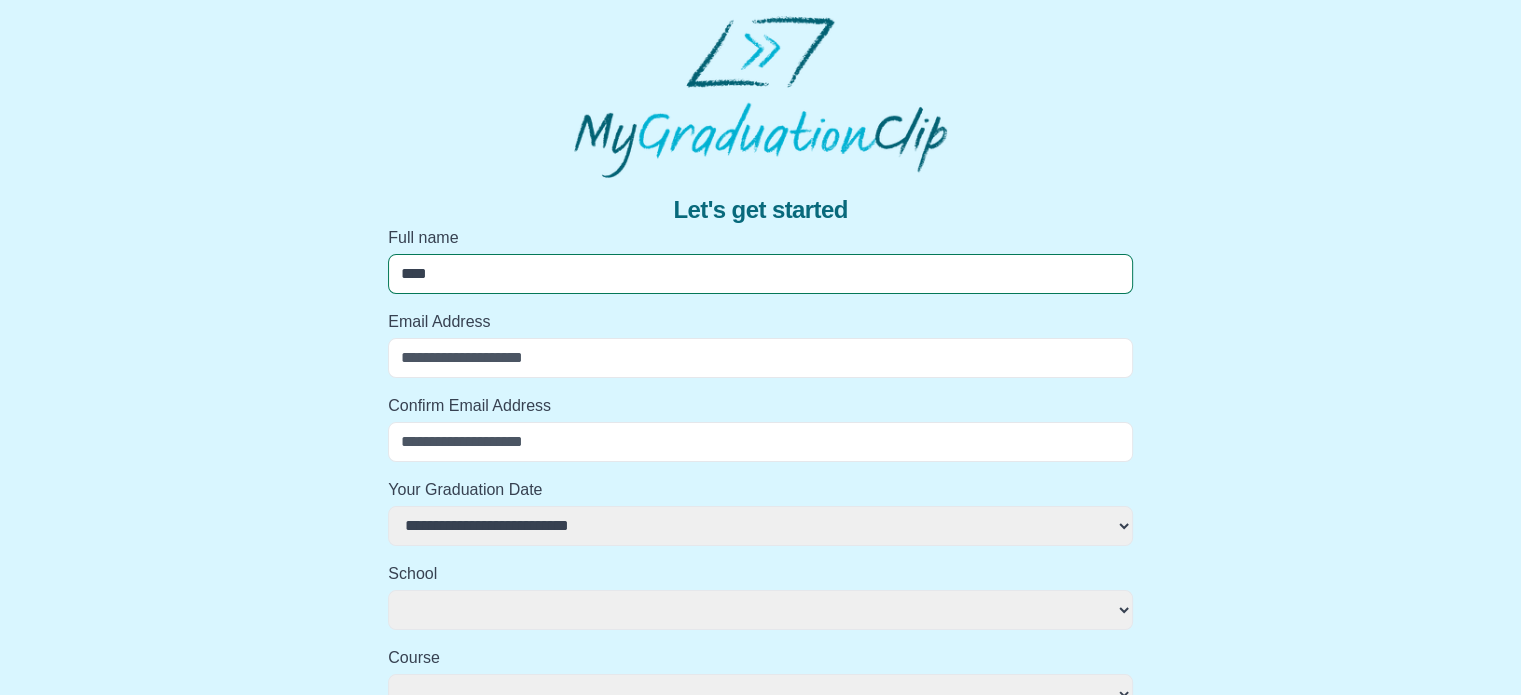 select 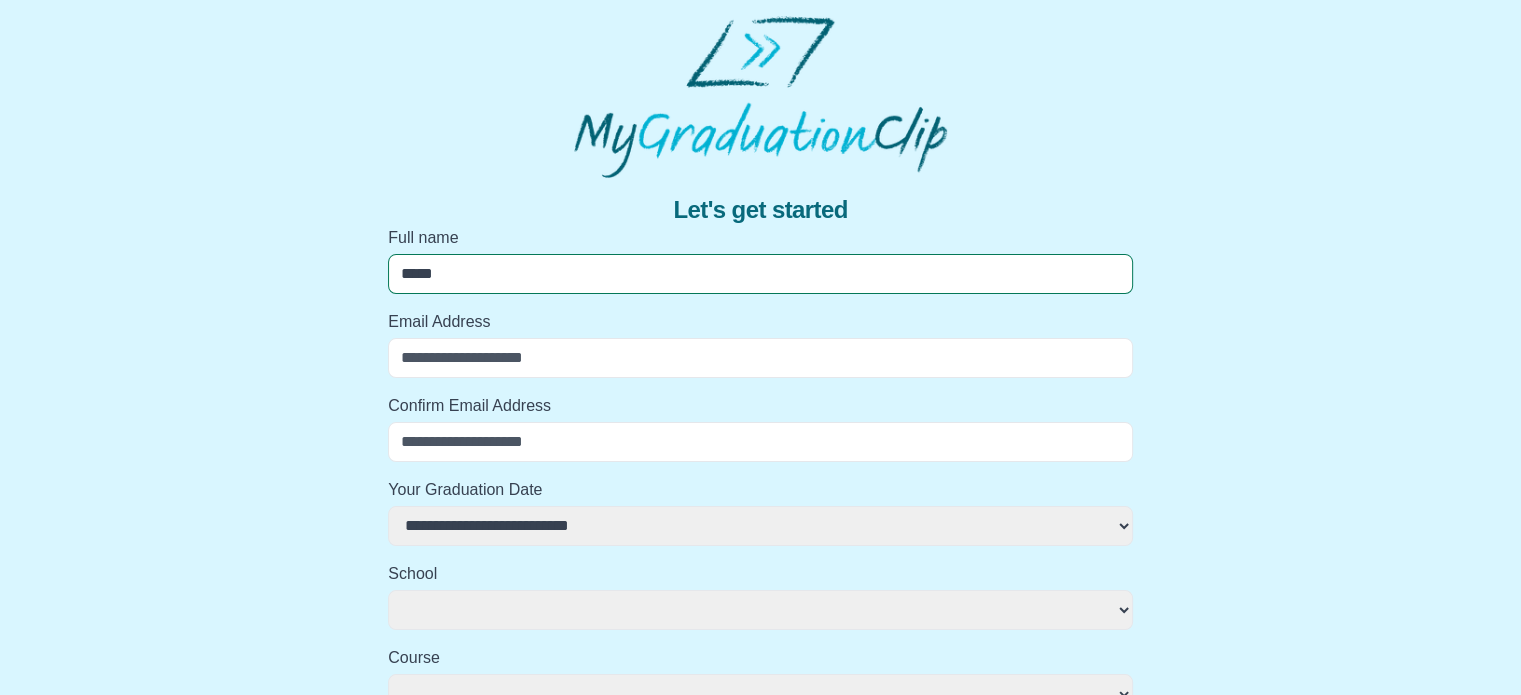 select 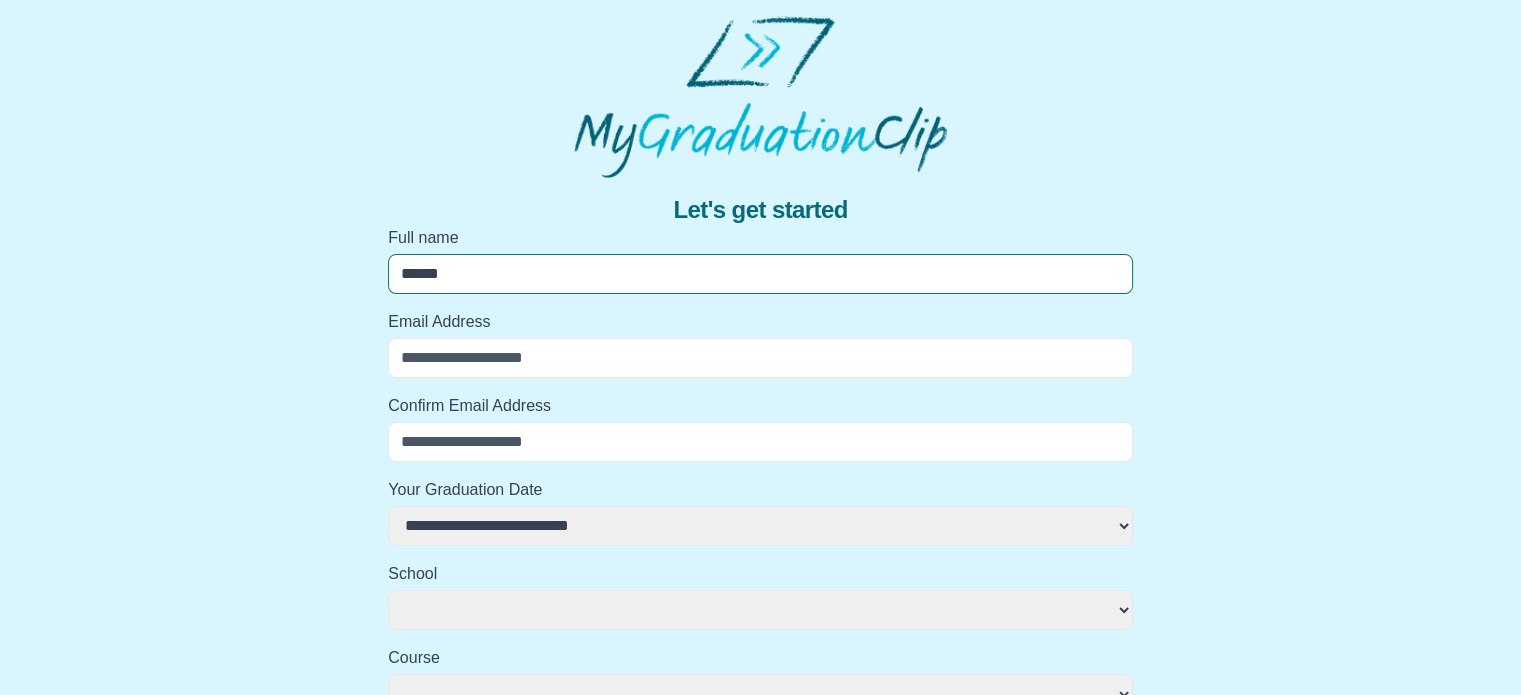select 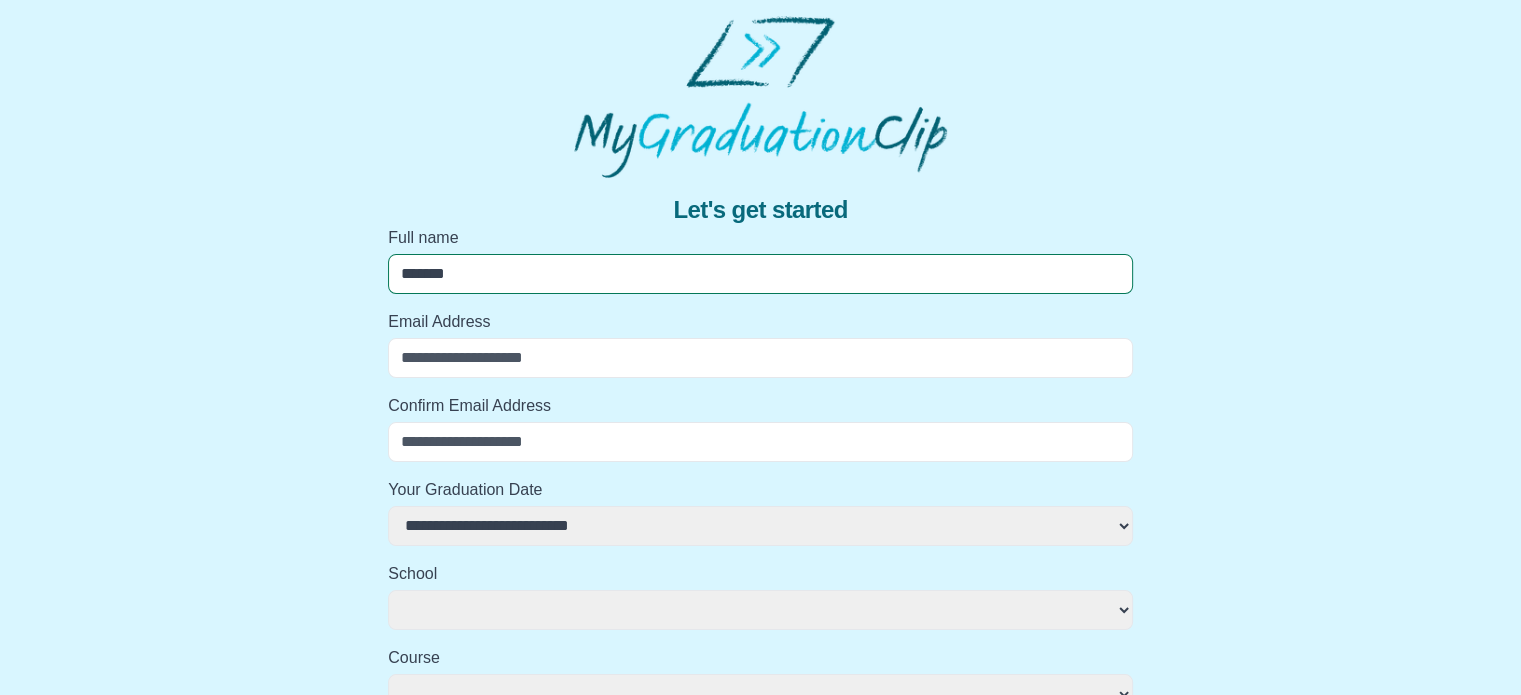 select 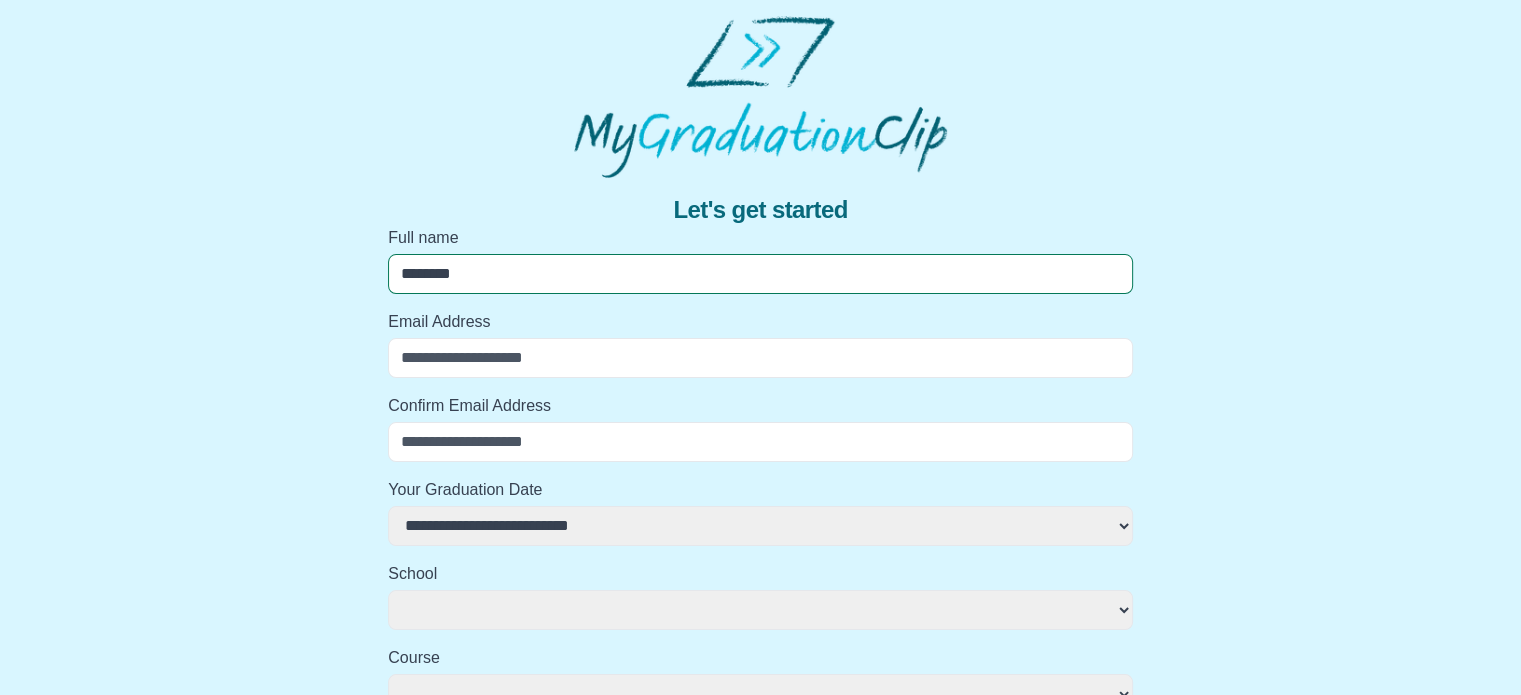 select 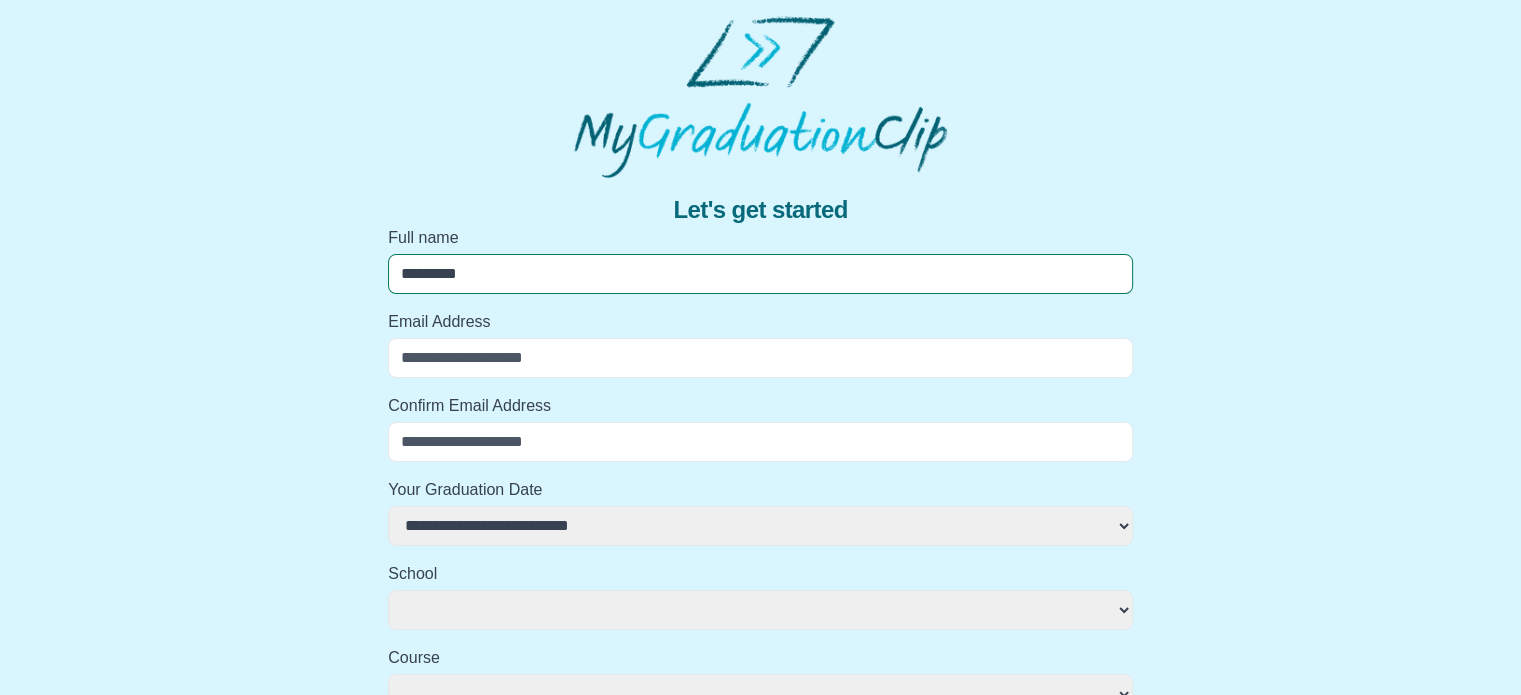 select 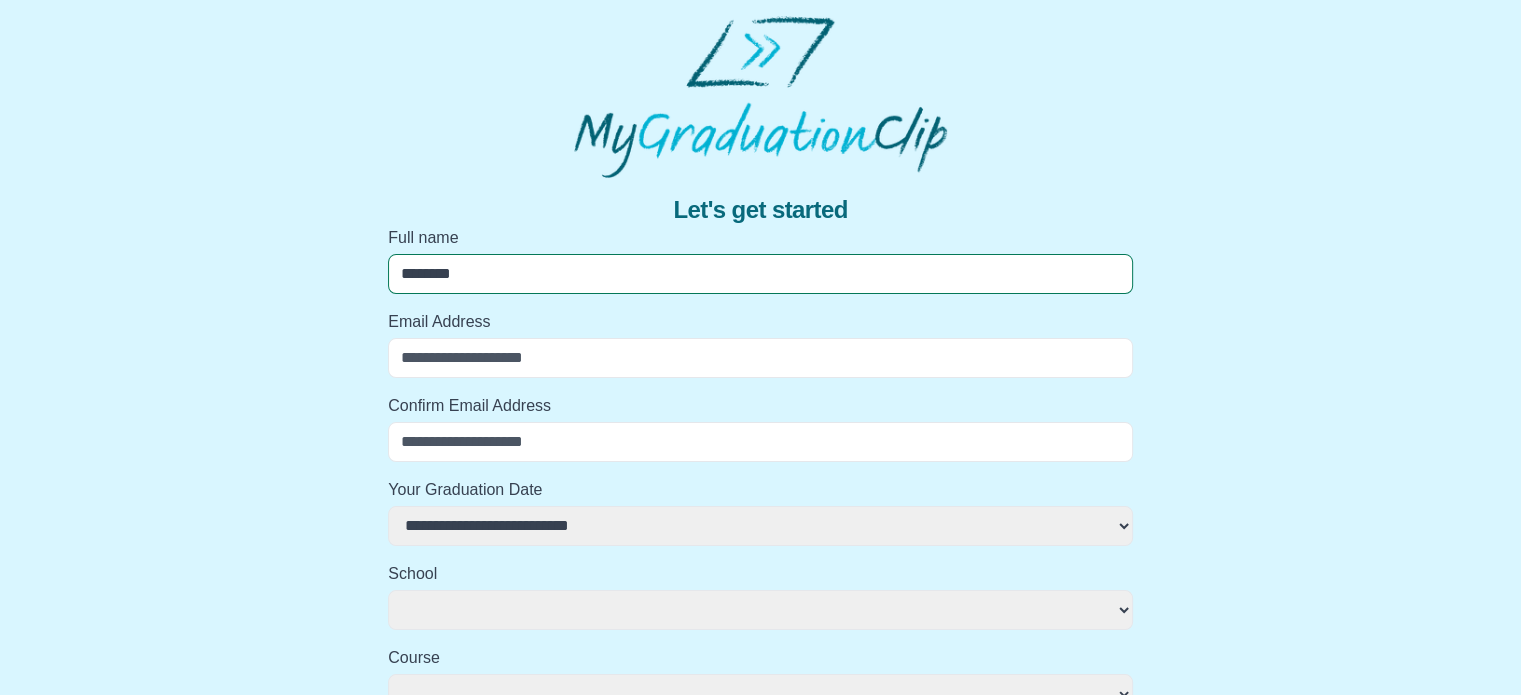 select 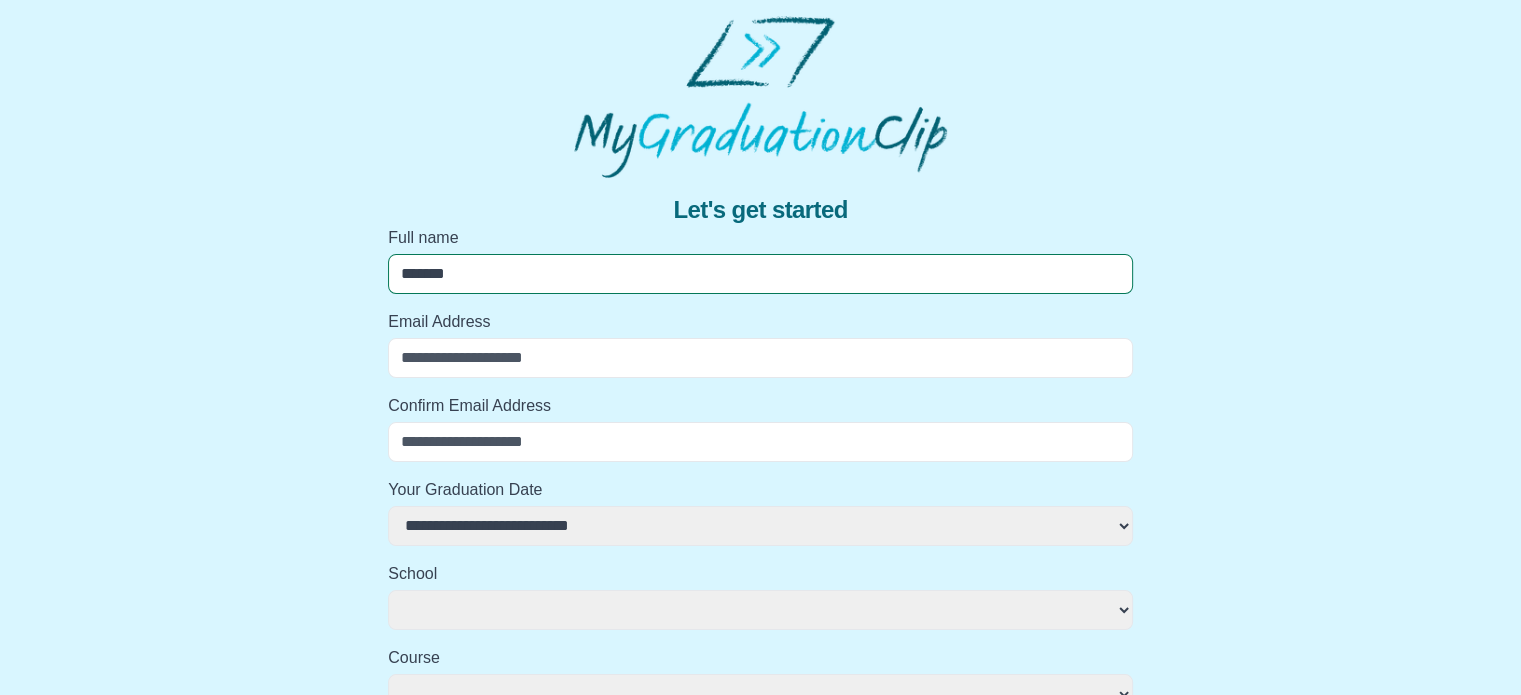type on "******" 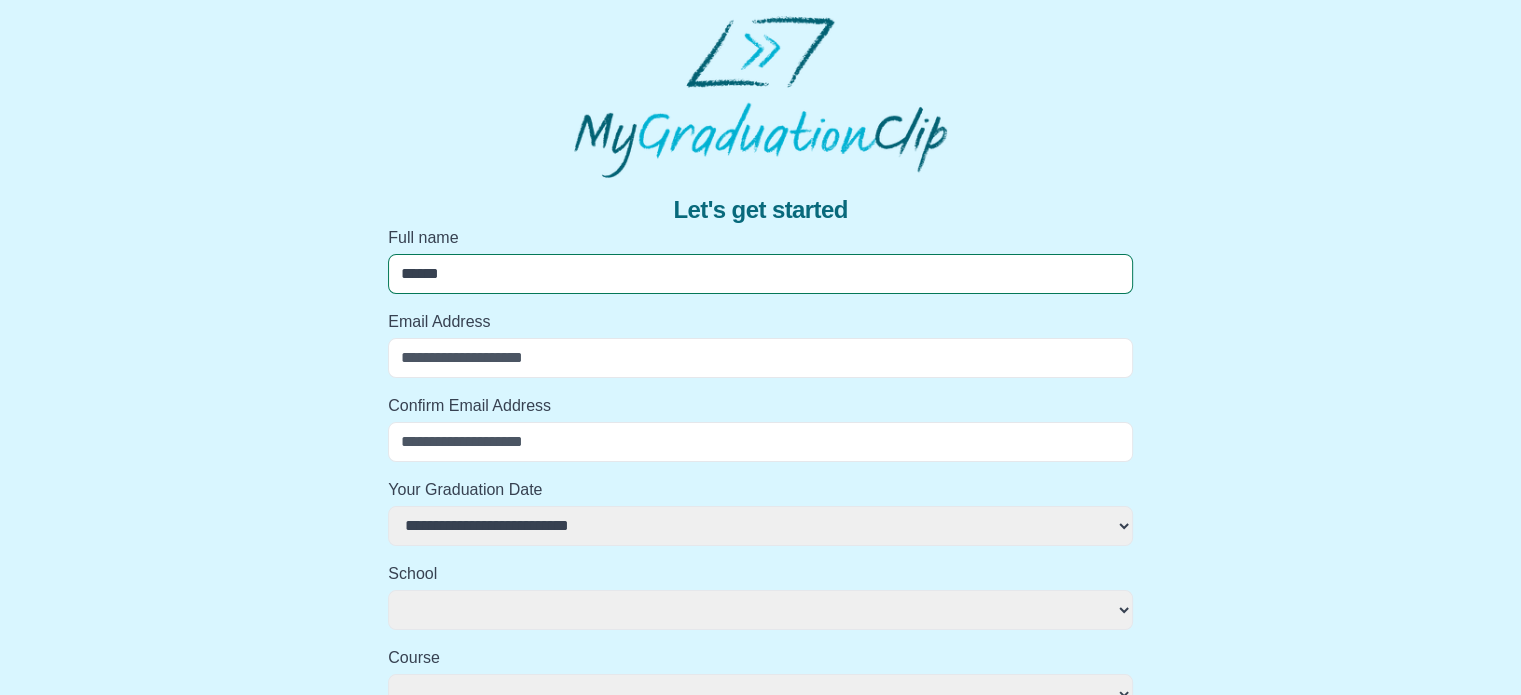 type on "*****" 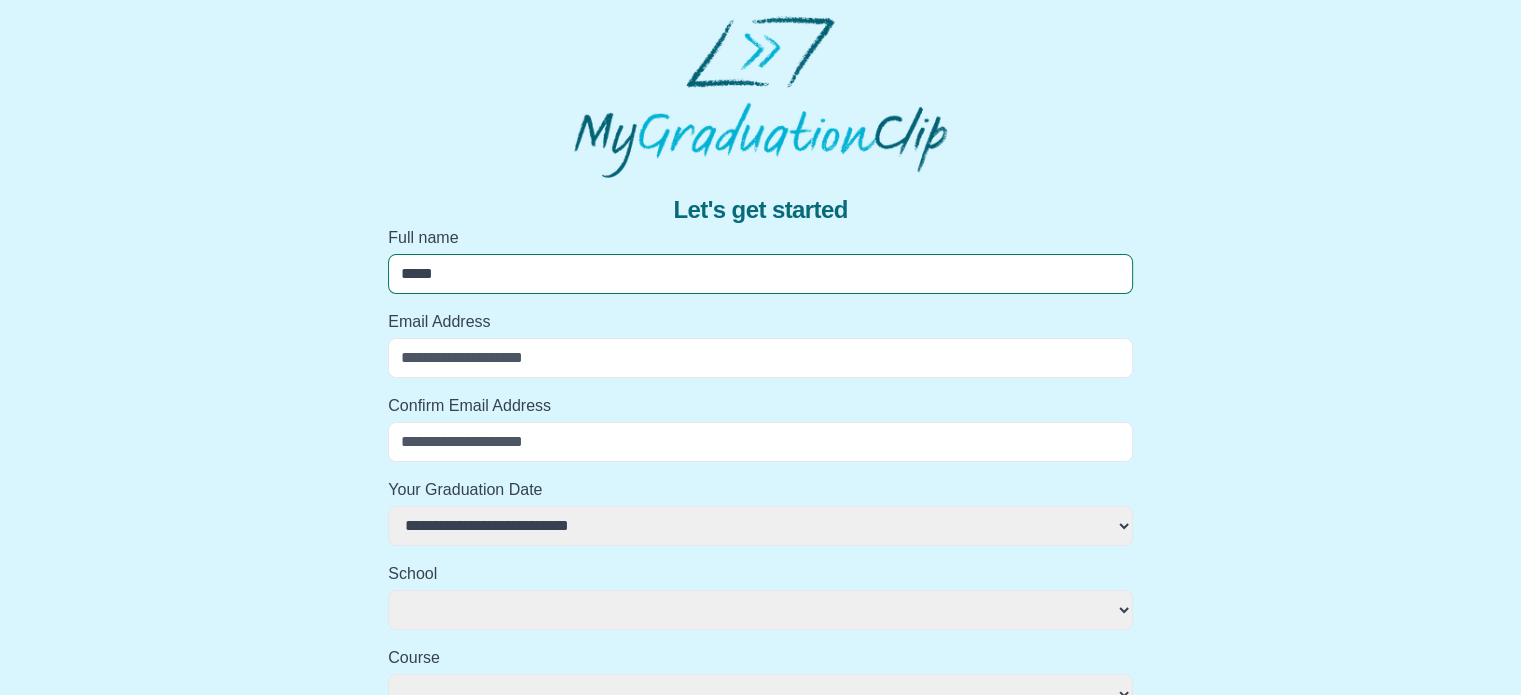 type on "****" 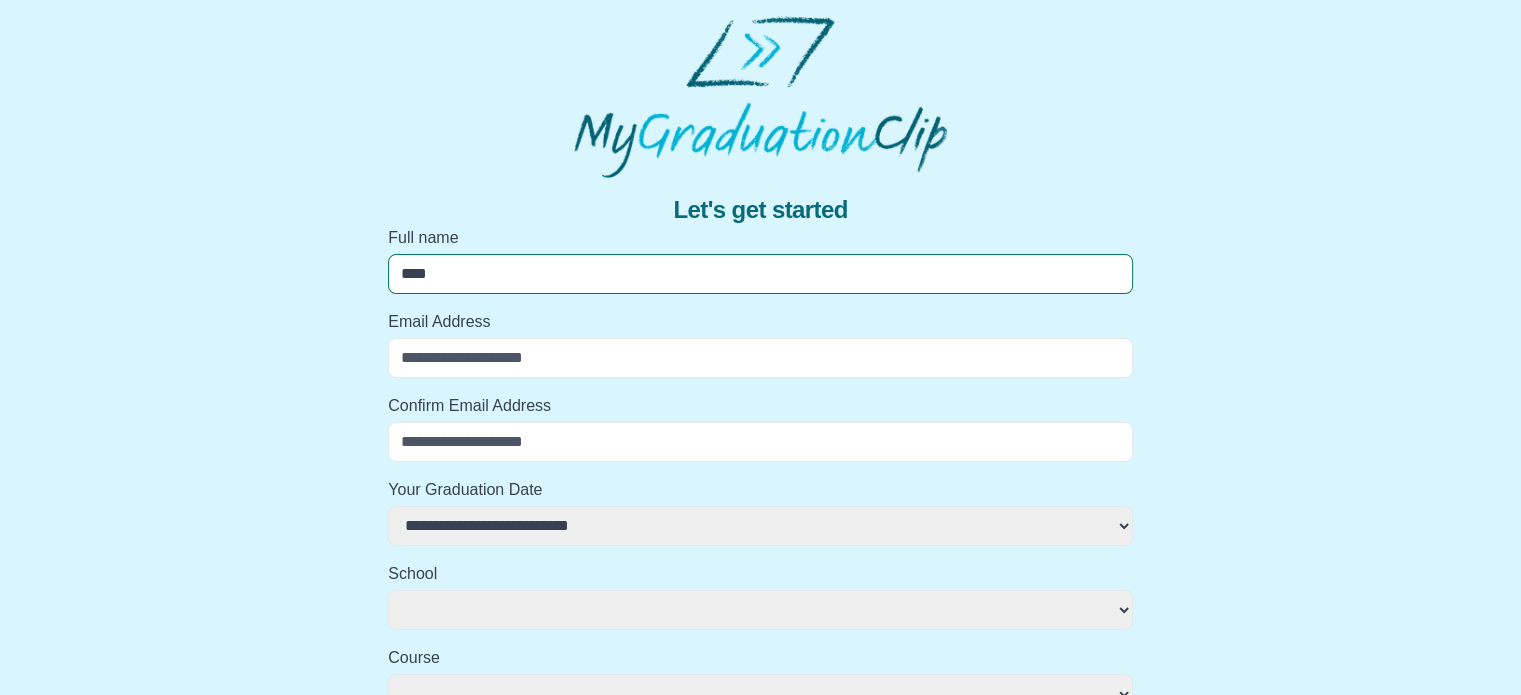 select 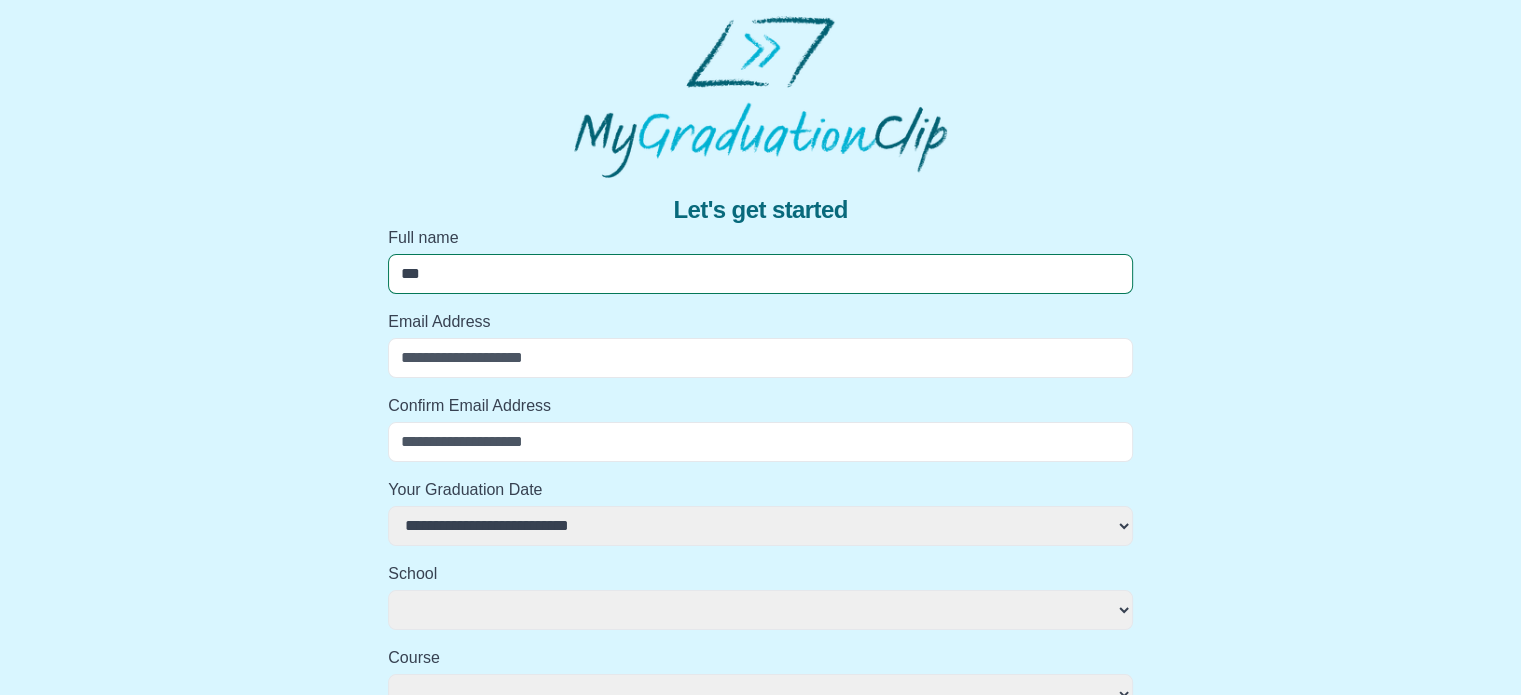 select 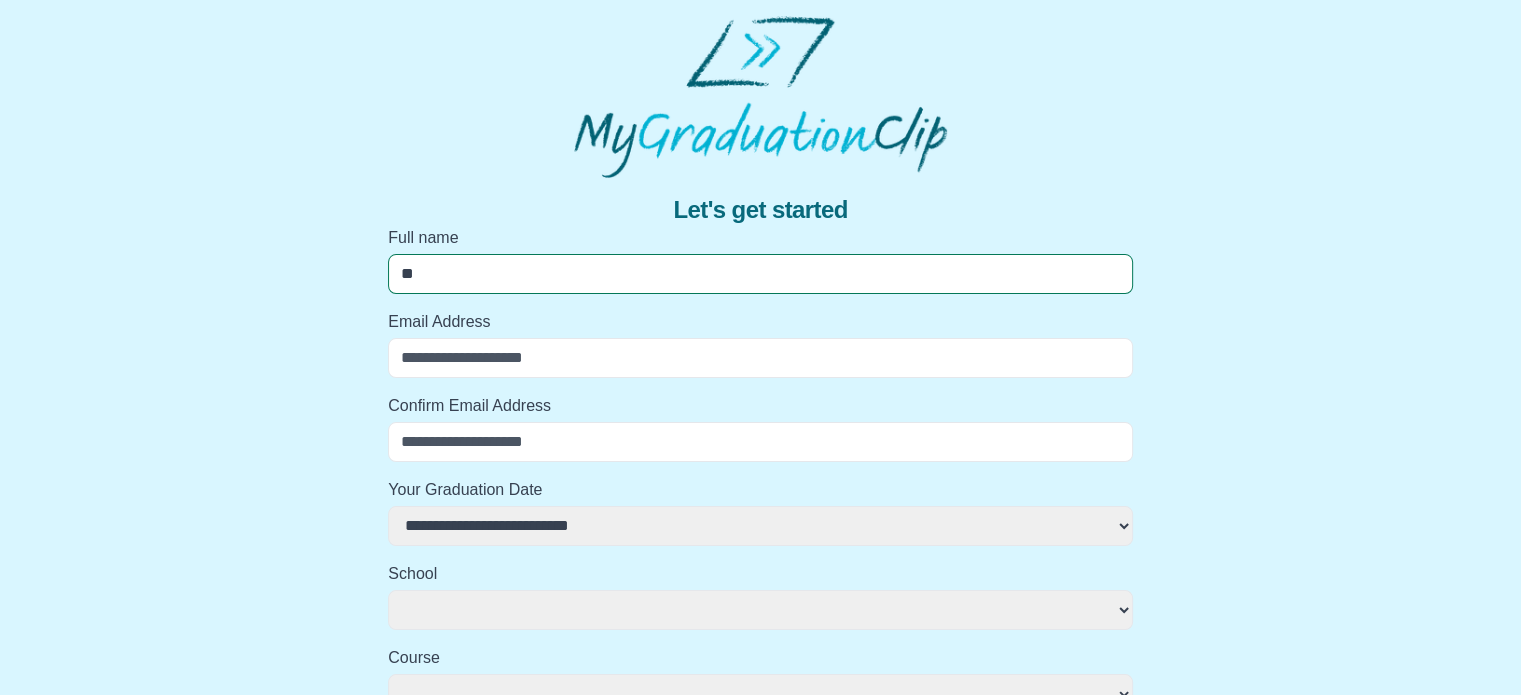 select 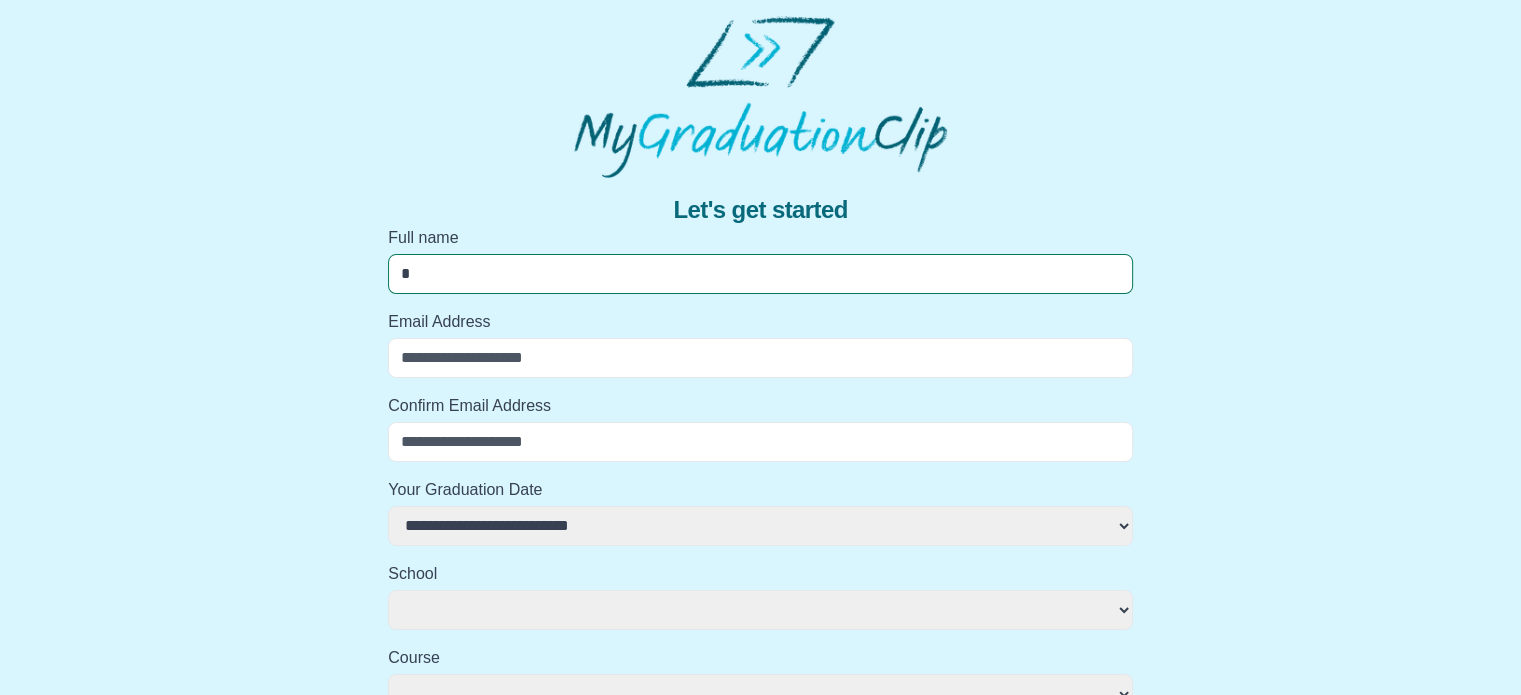 select 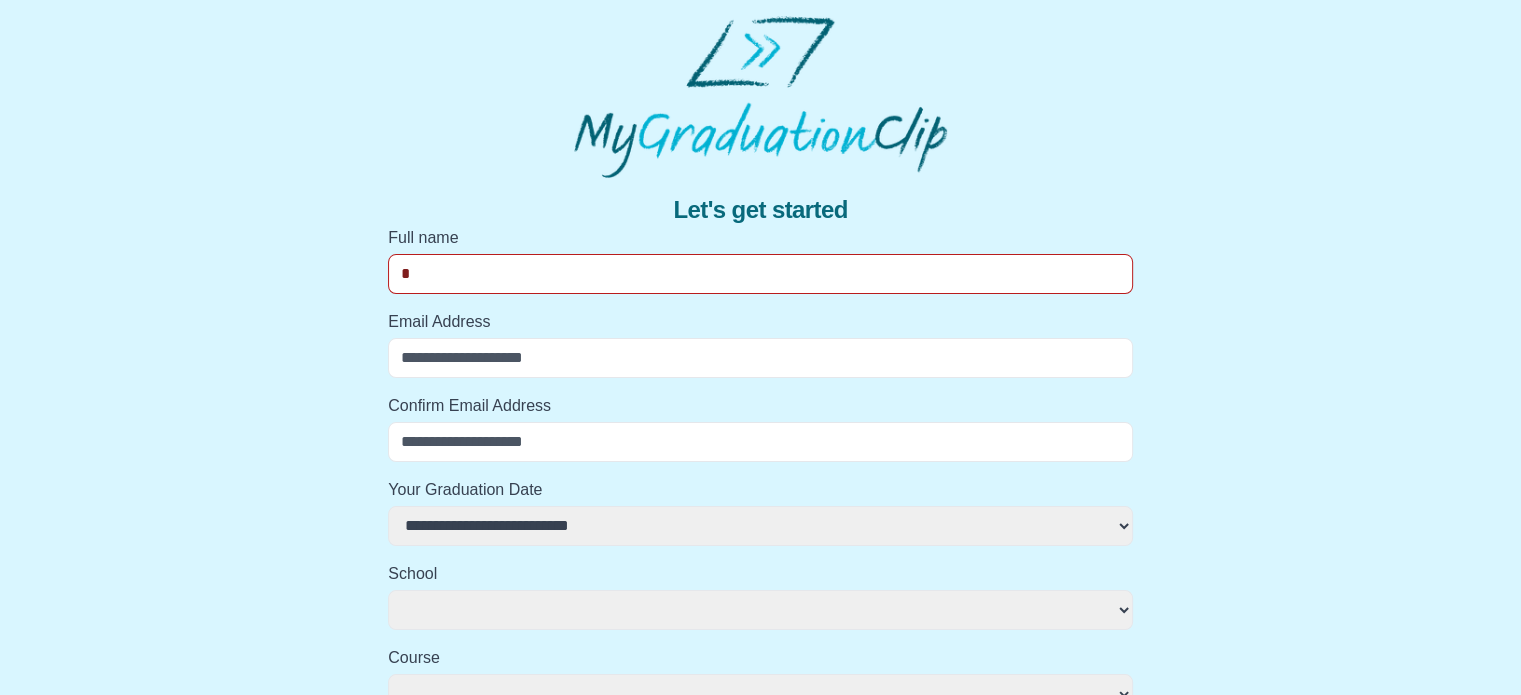 type 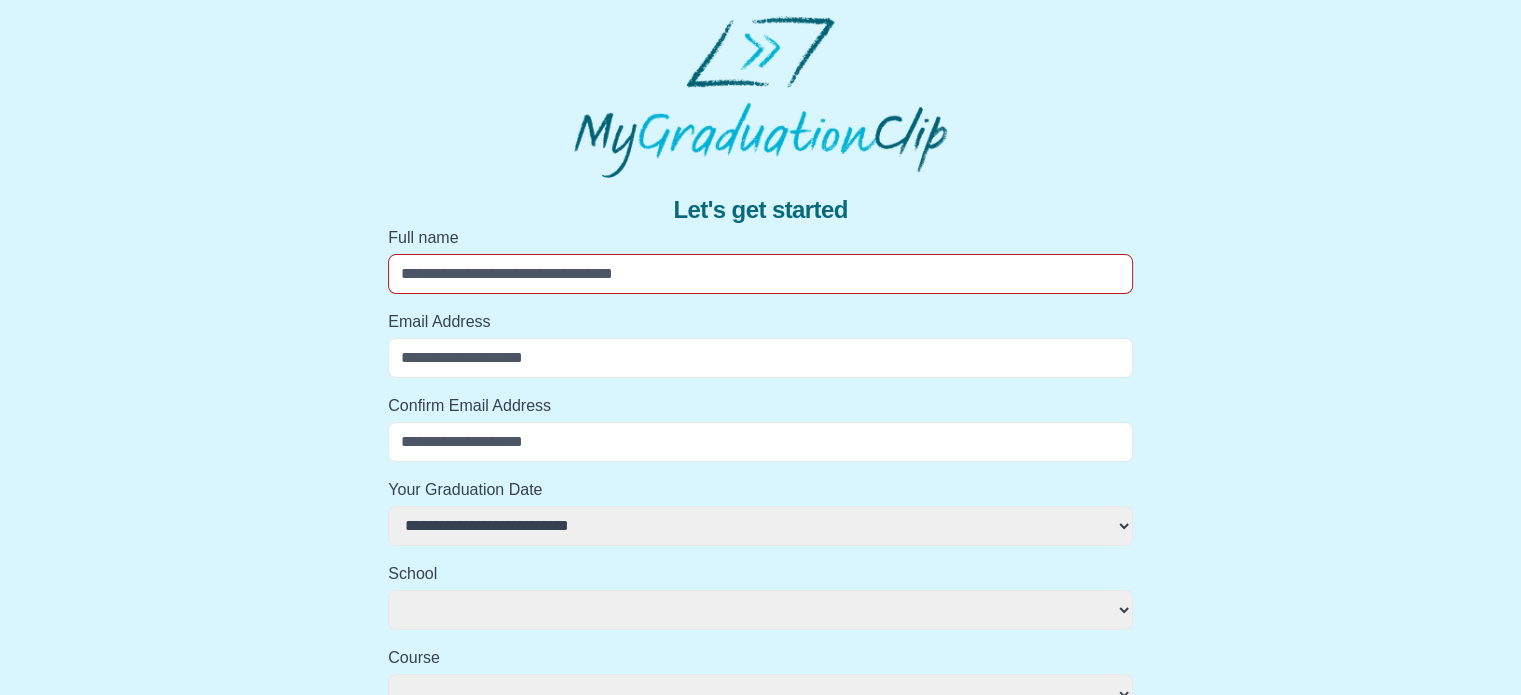 select 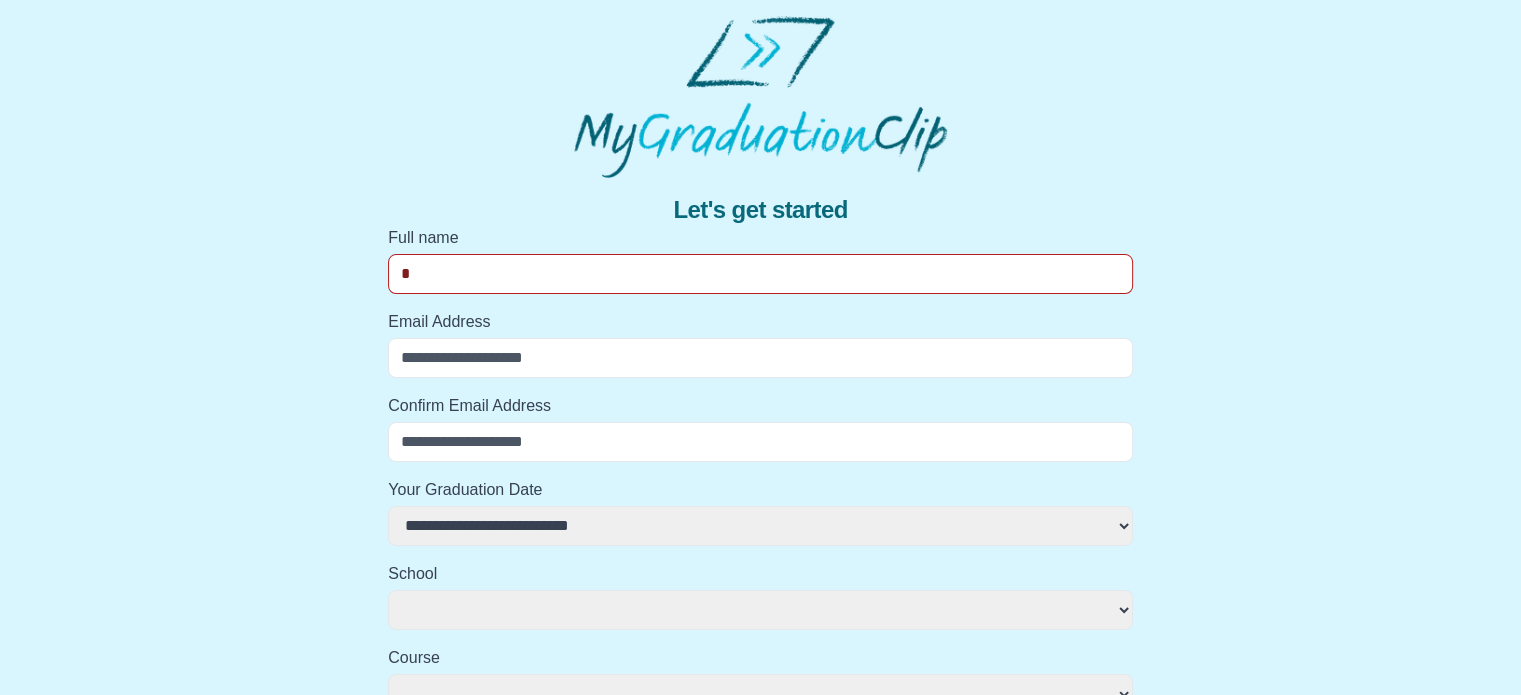select 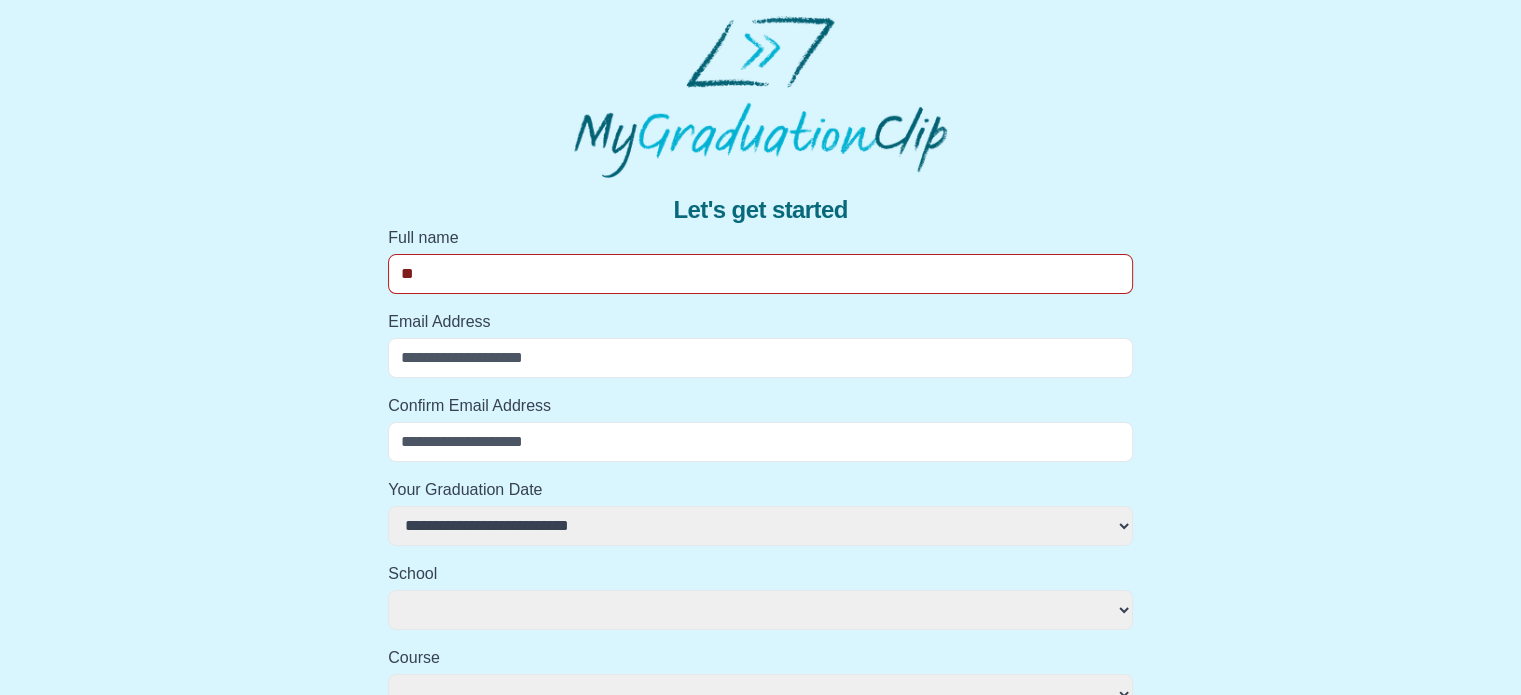 select 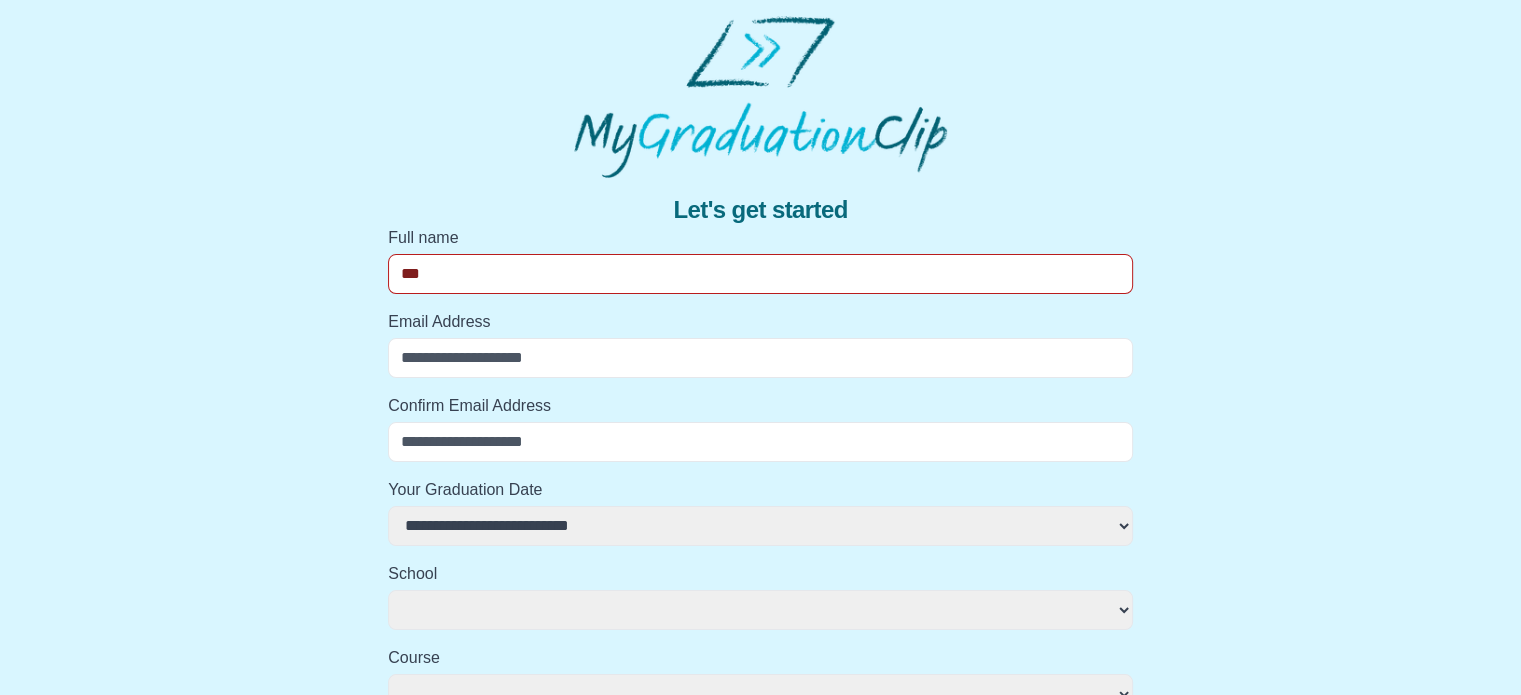 select 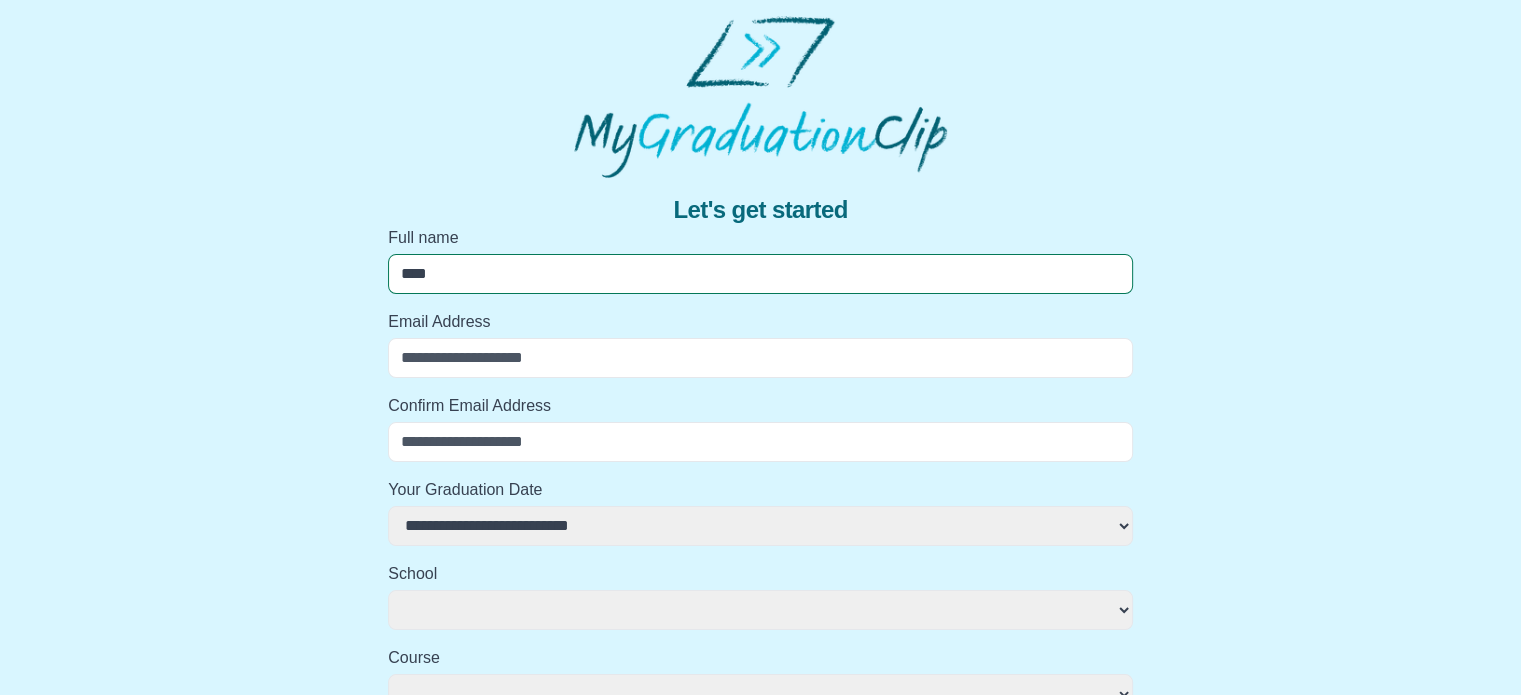 select 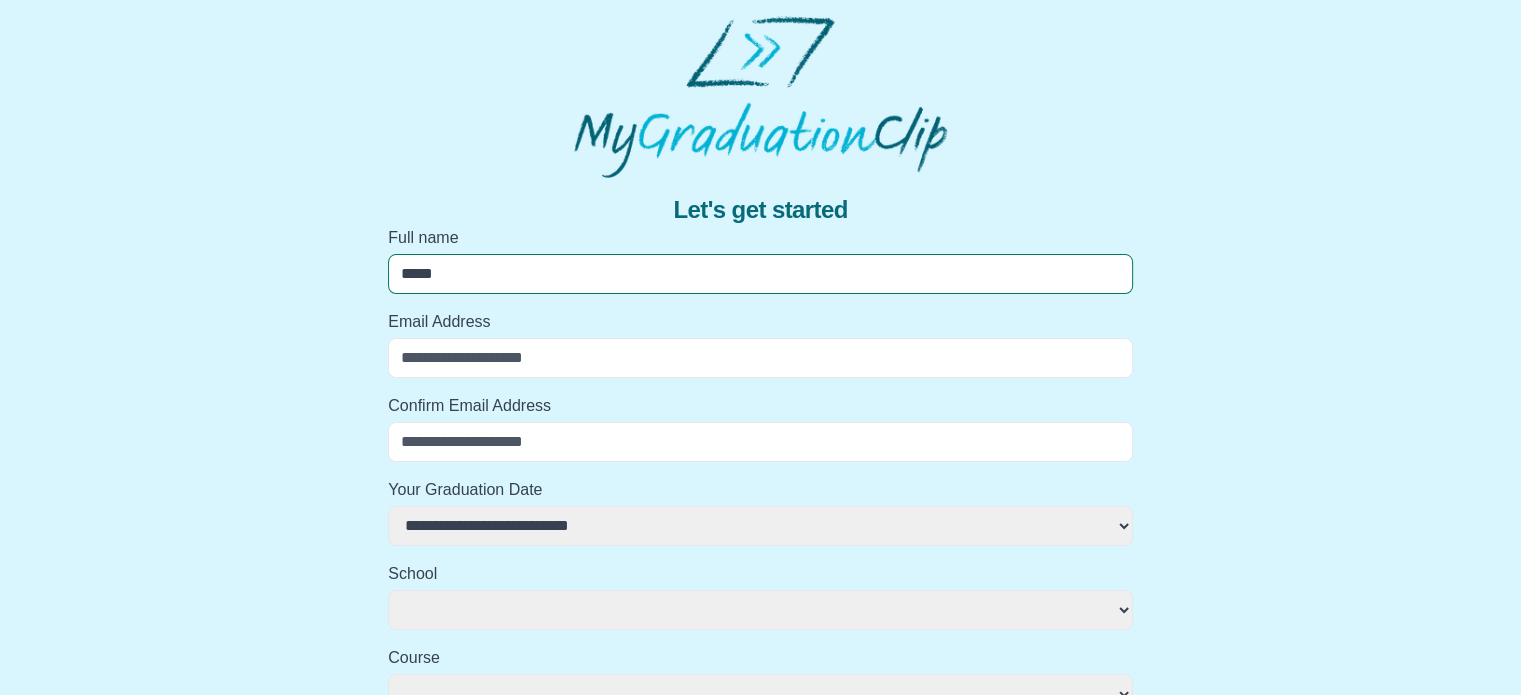 select 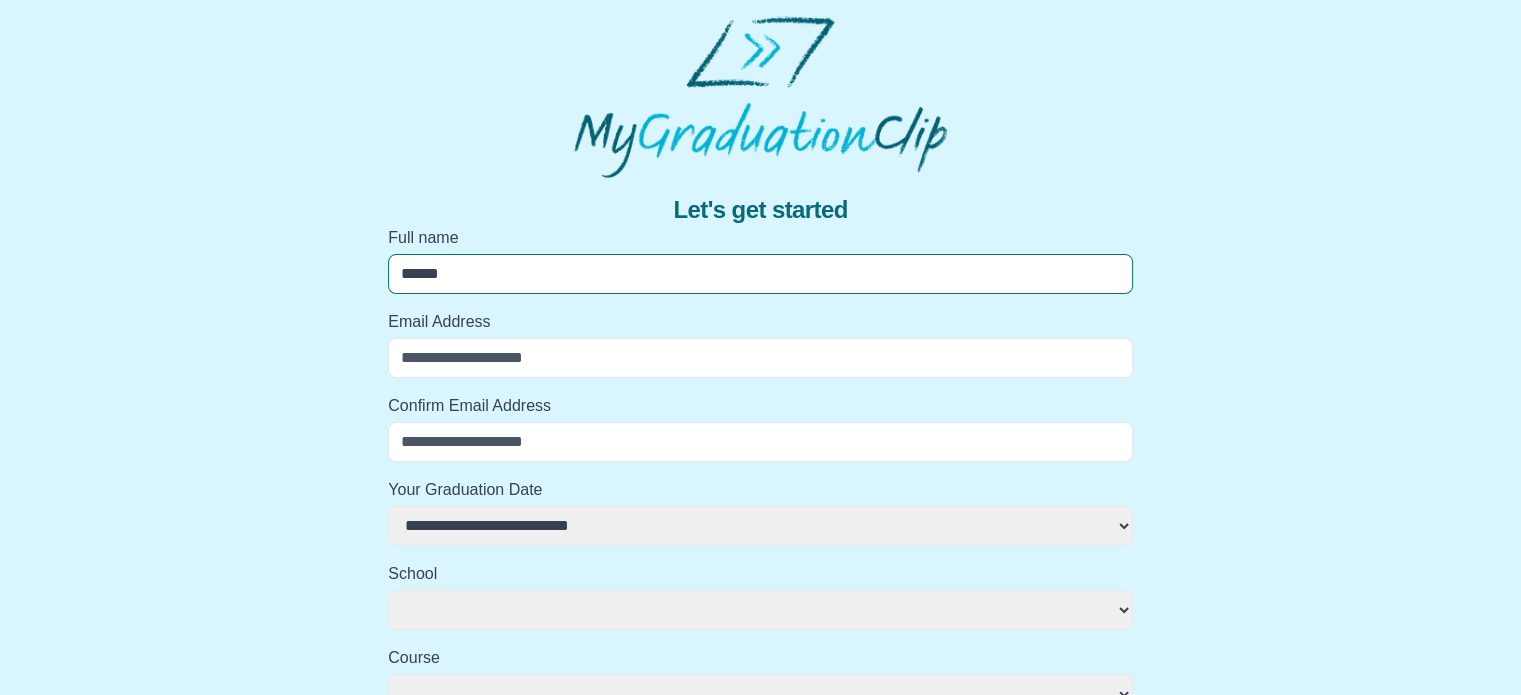 select 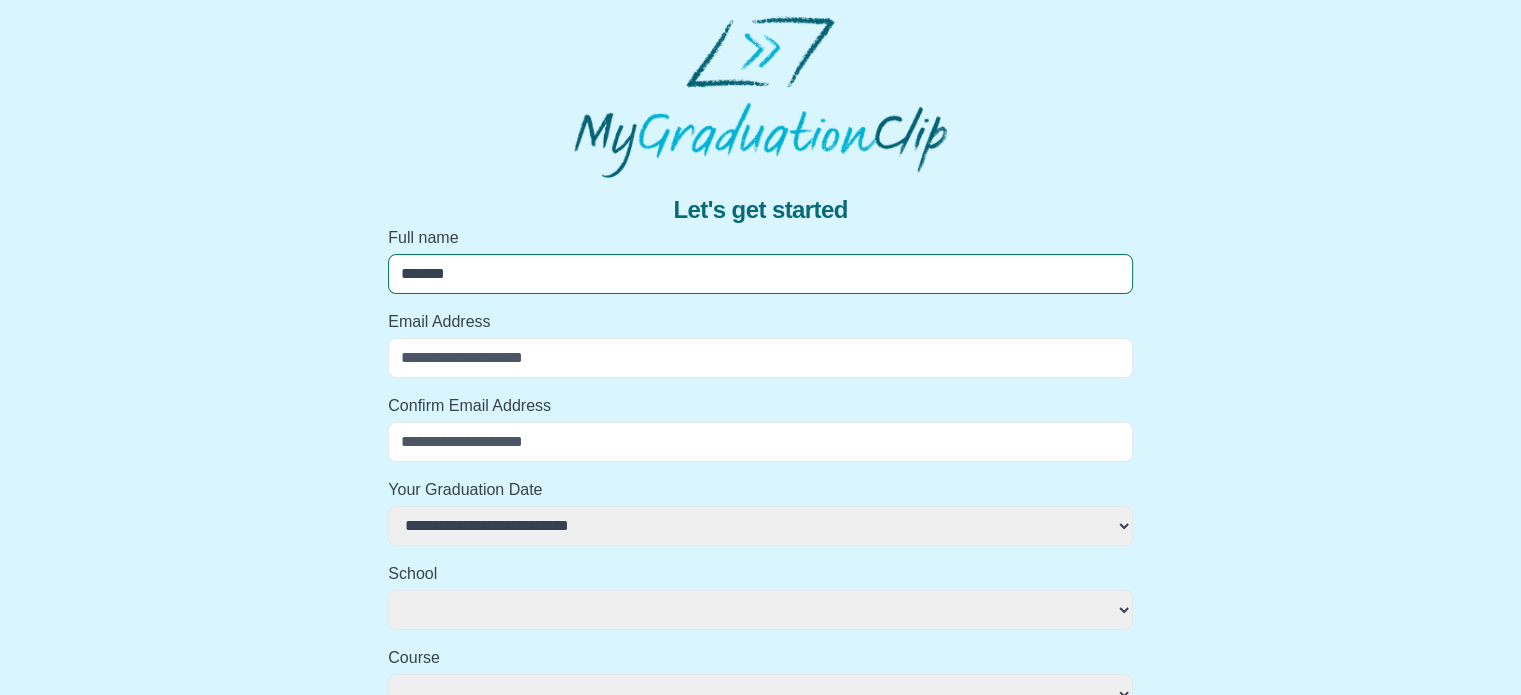 select 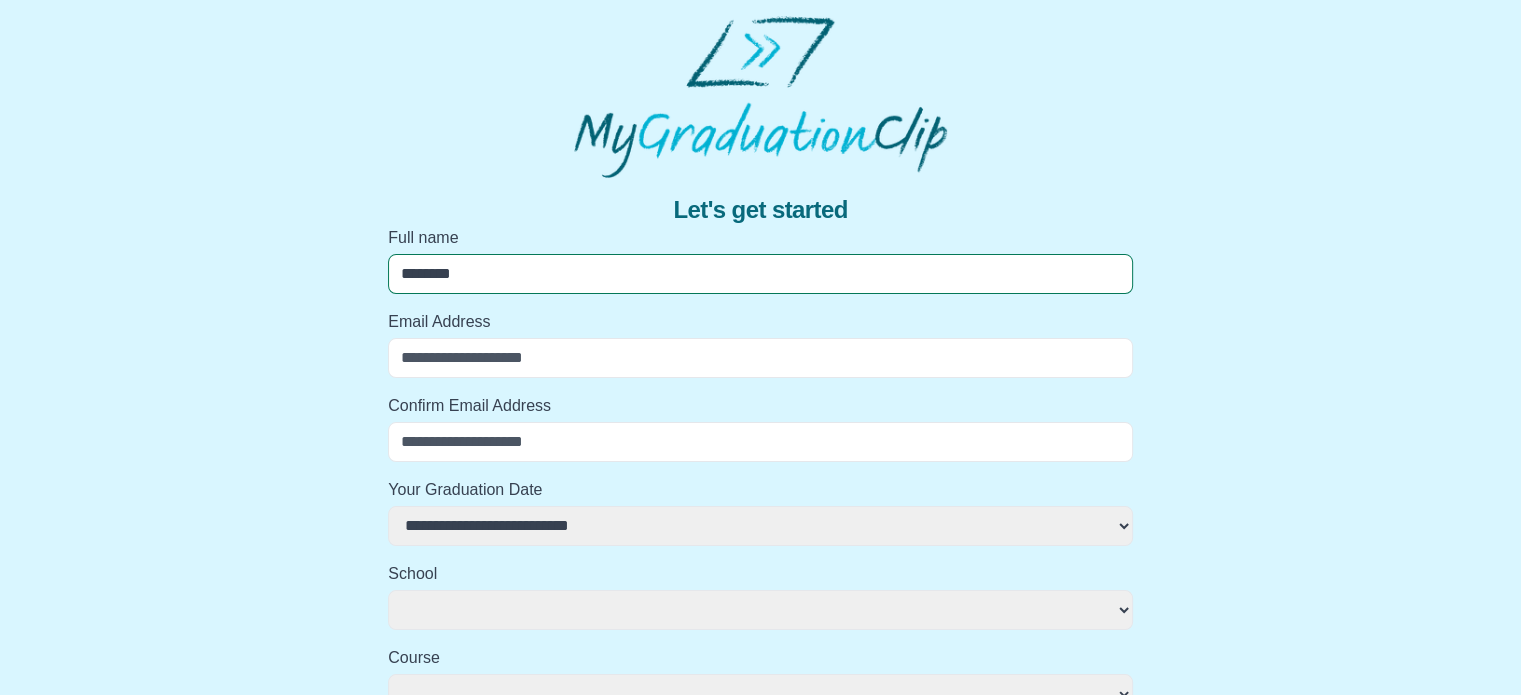 select 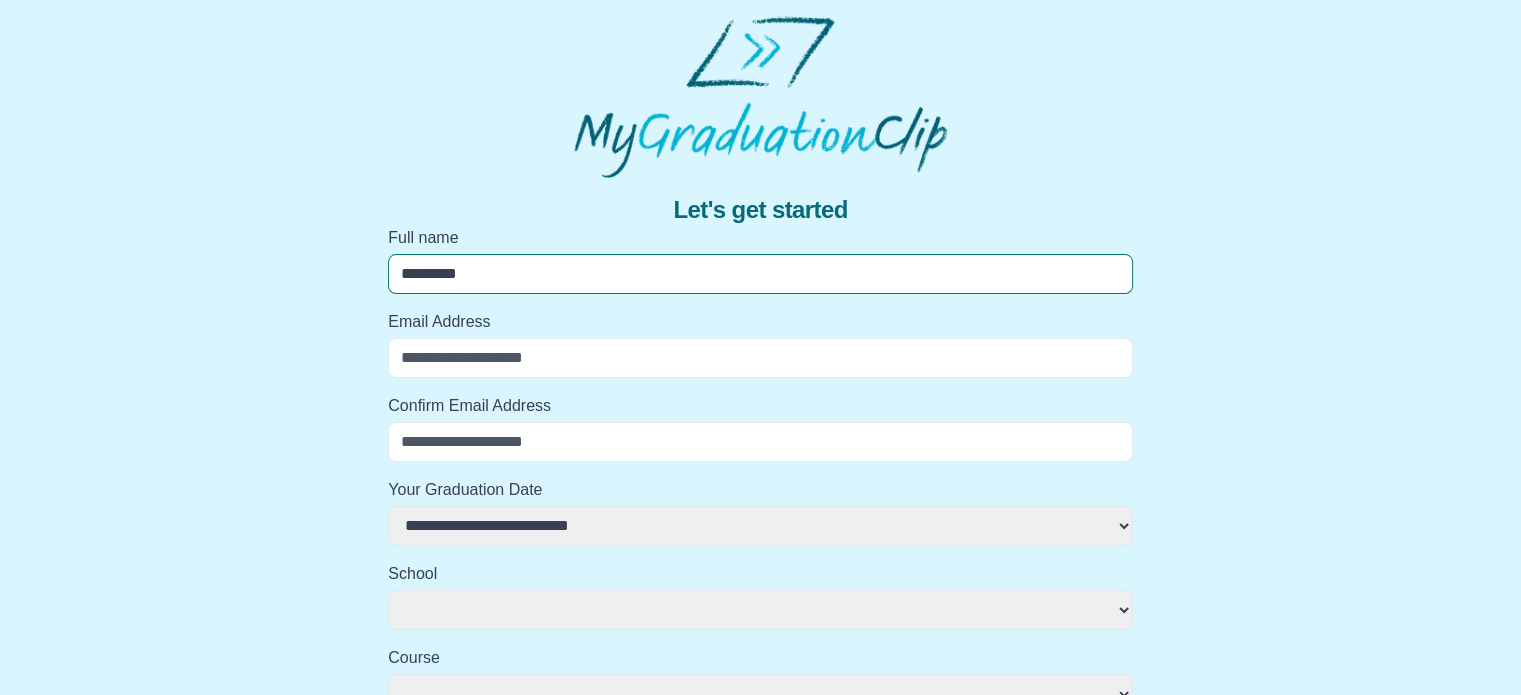 select 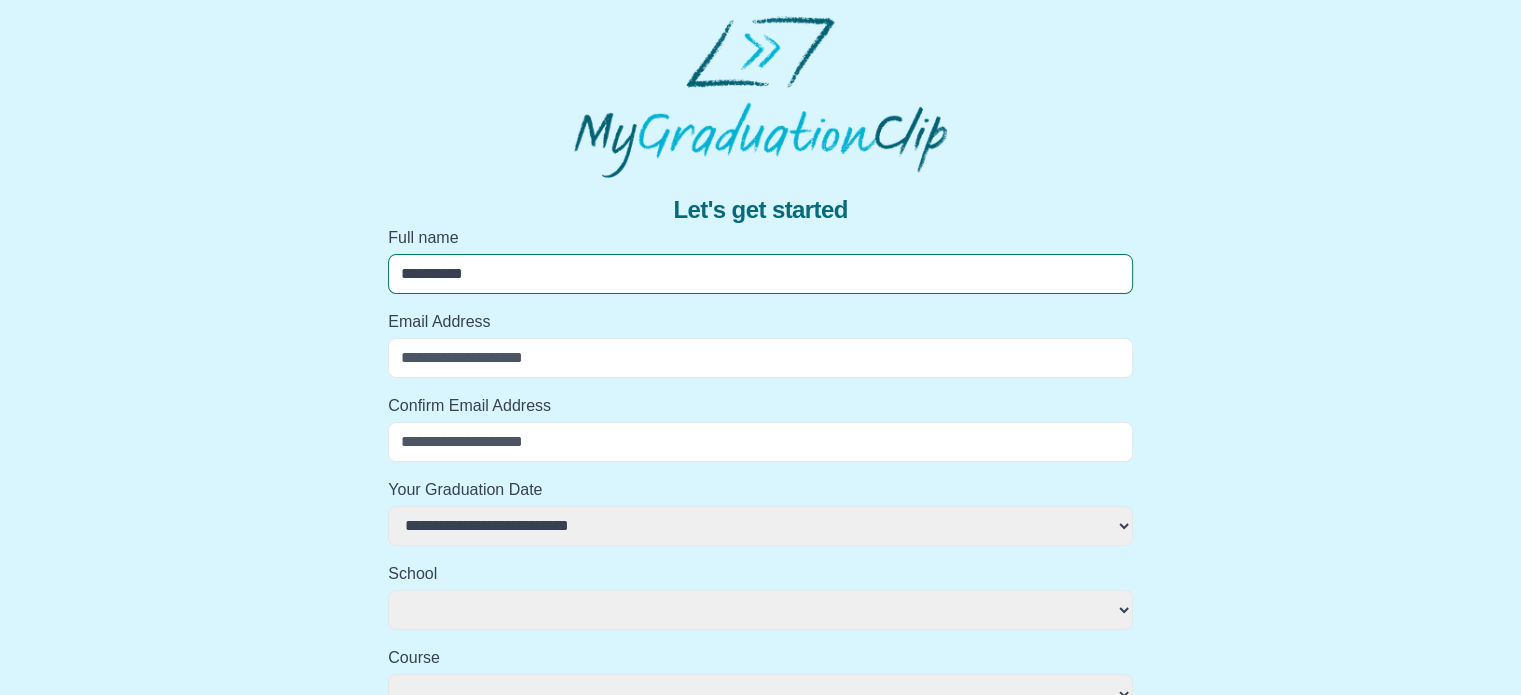 select 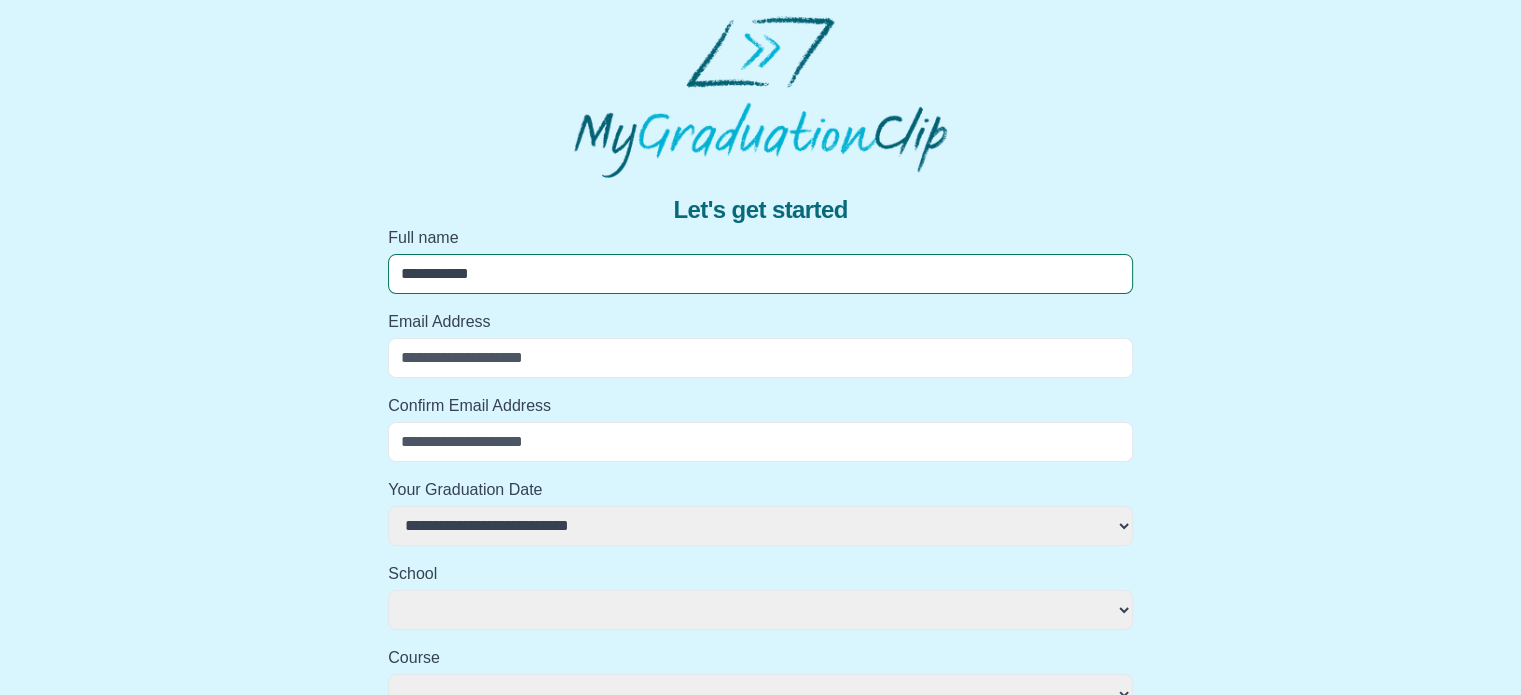 select 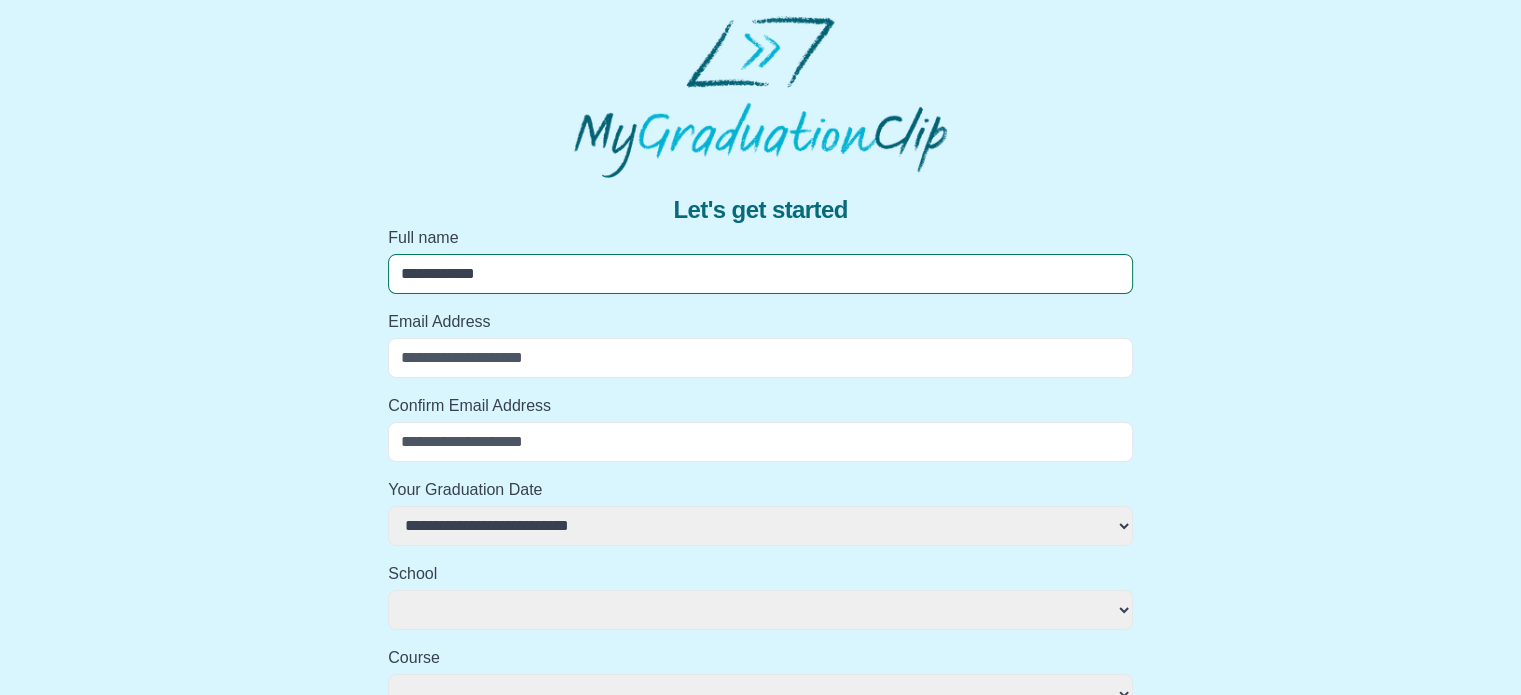 select 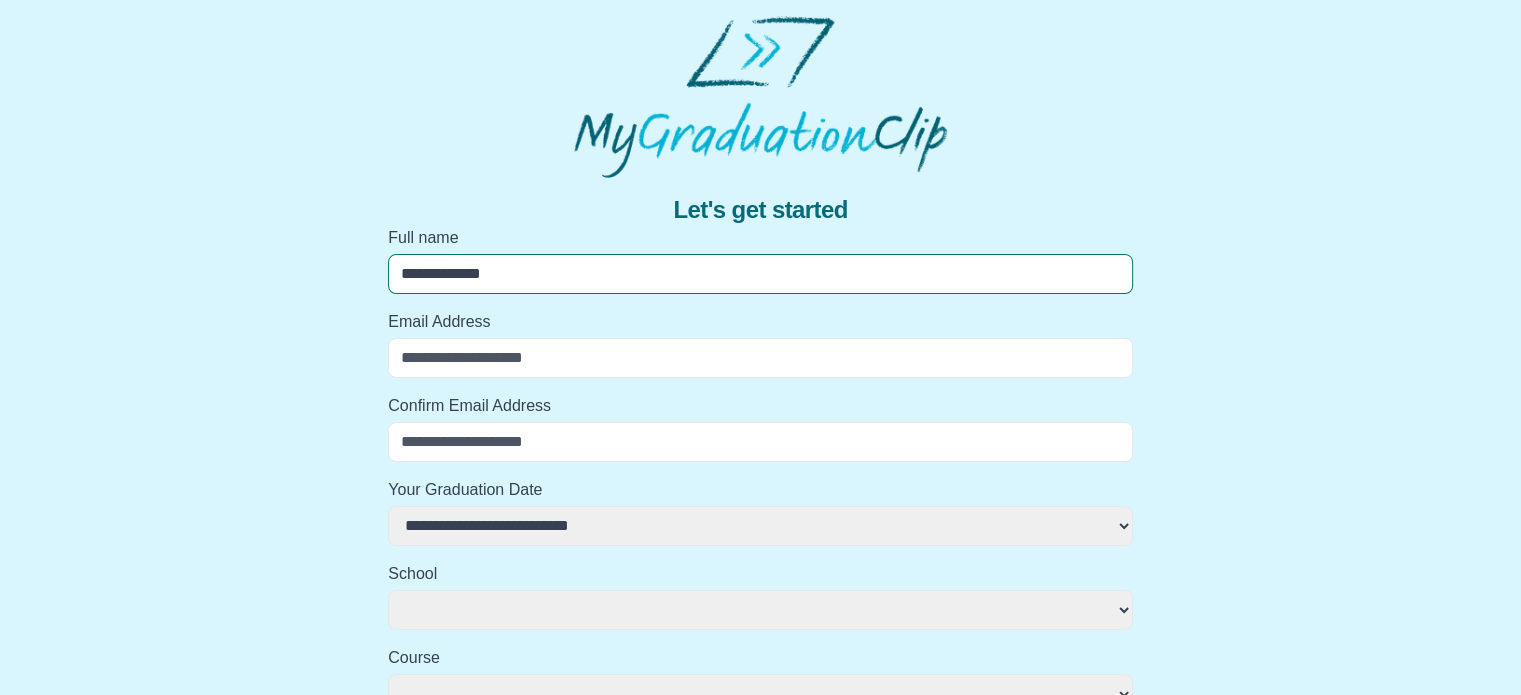 select 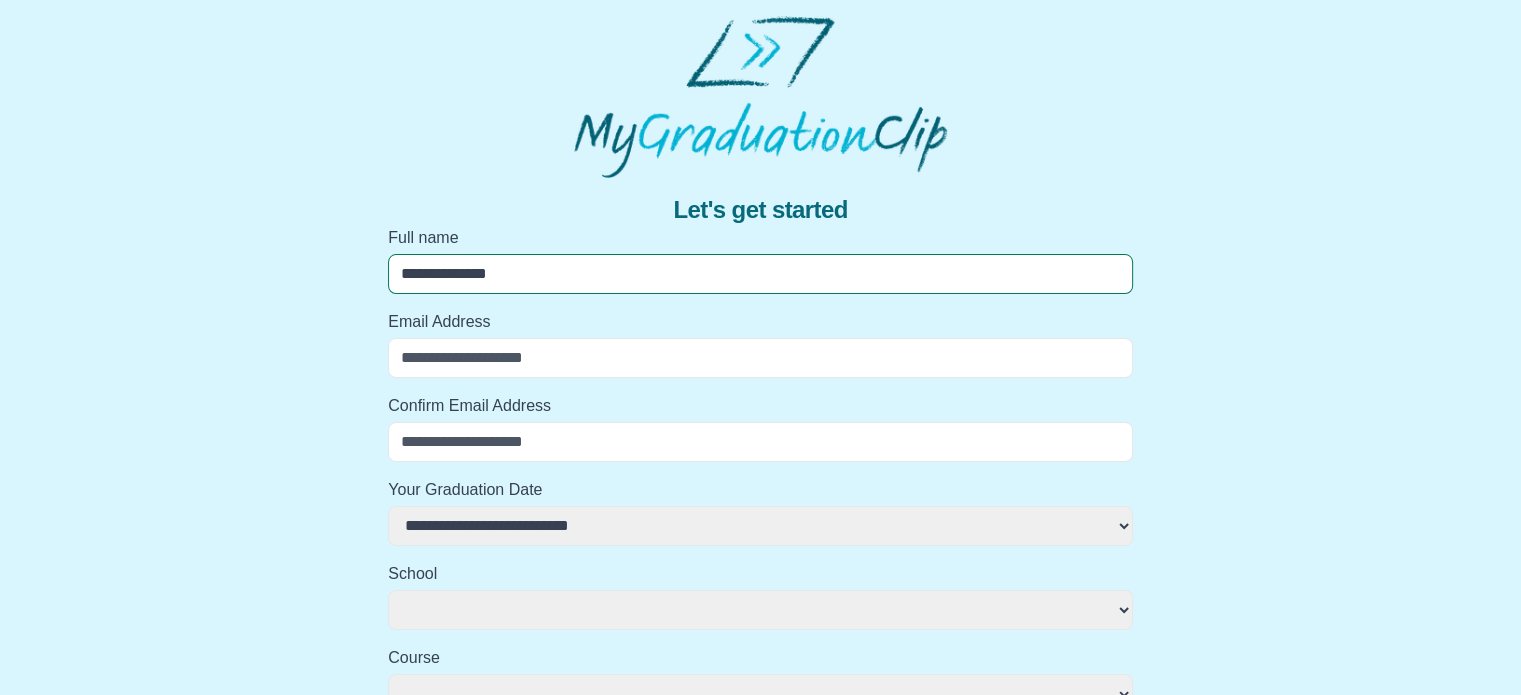 select 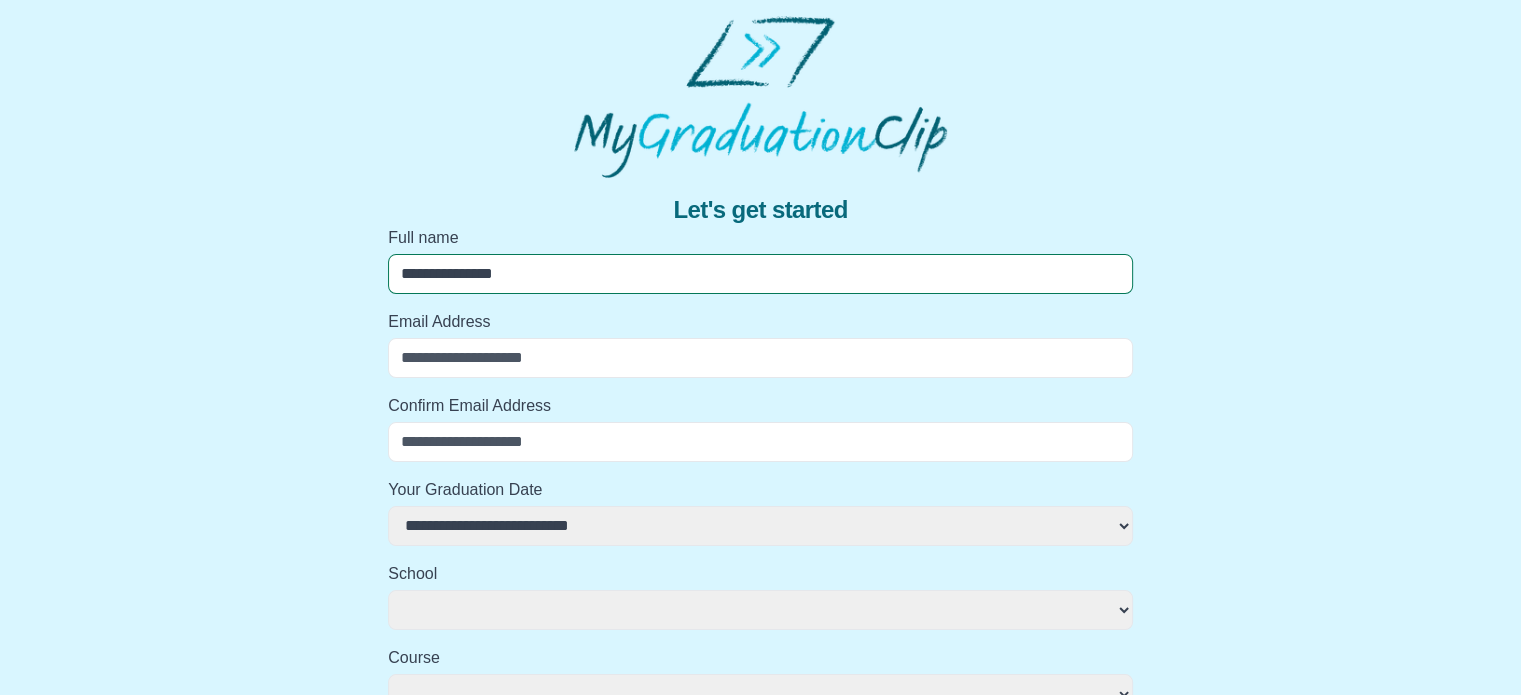 select 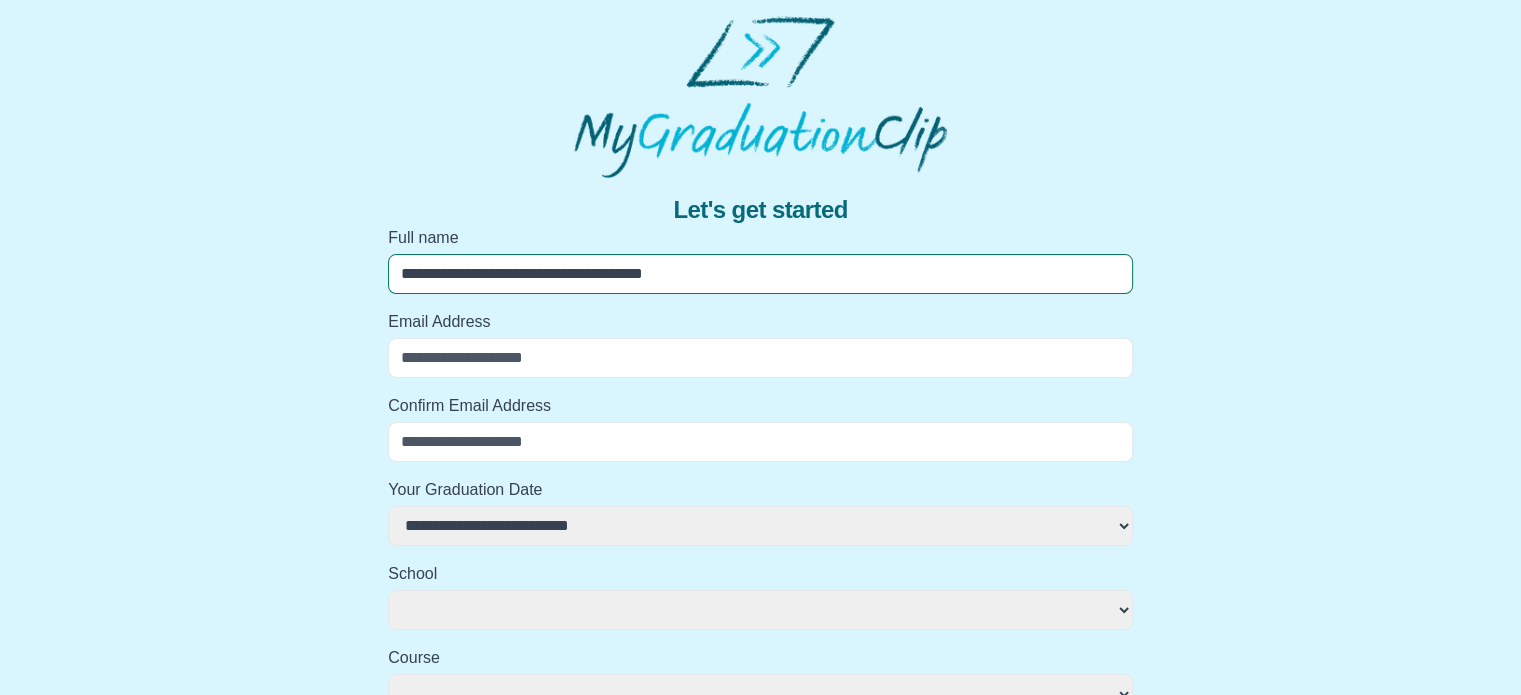 click on "Email Address" at bounding box center (760, 358) 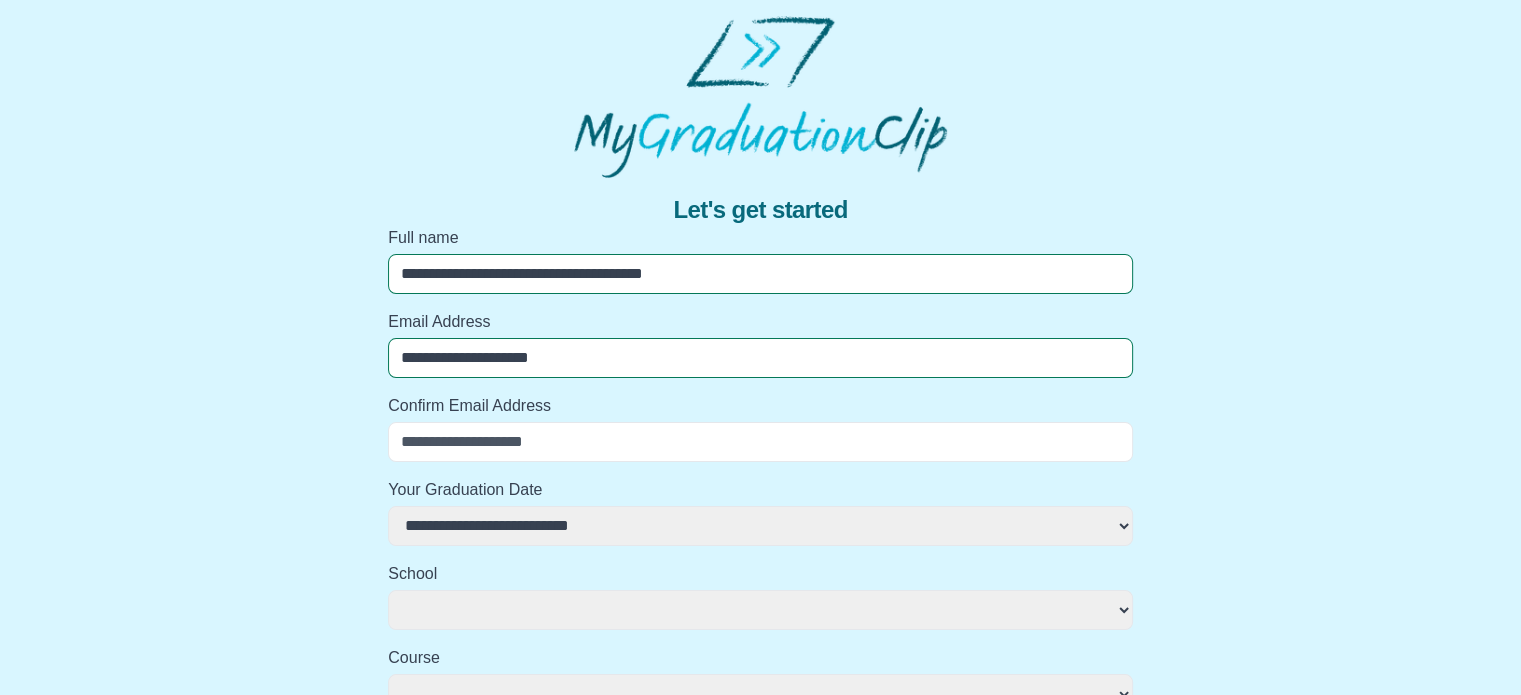 click on "Confirm Email Address" at bounding box center (760, 442) 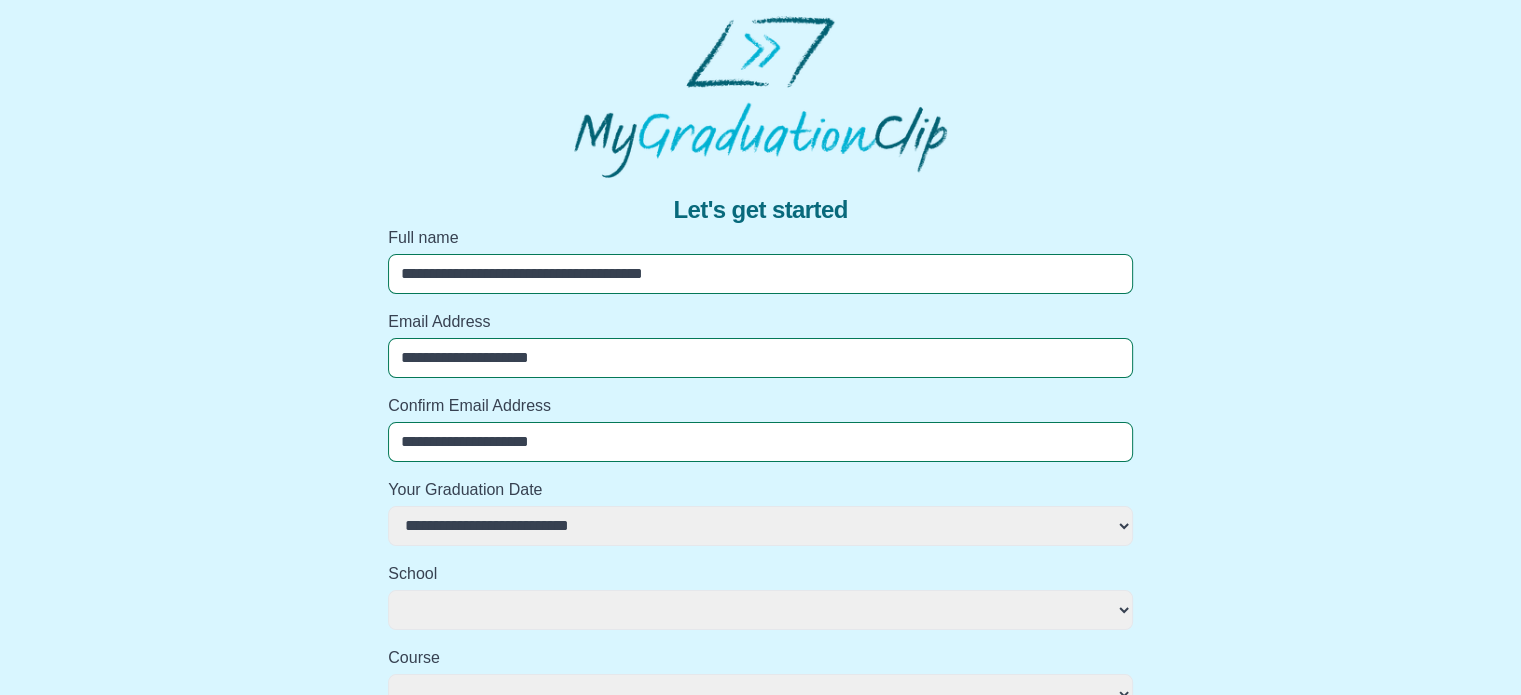 click on "**********" at bounding box center (760, 526) 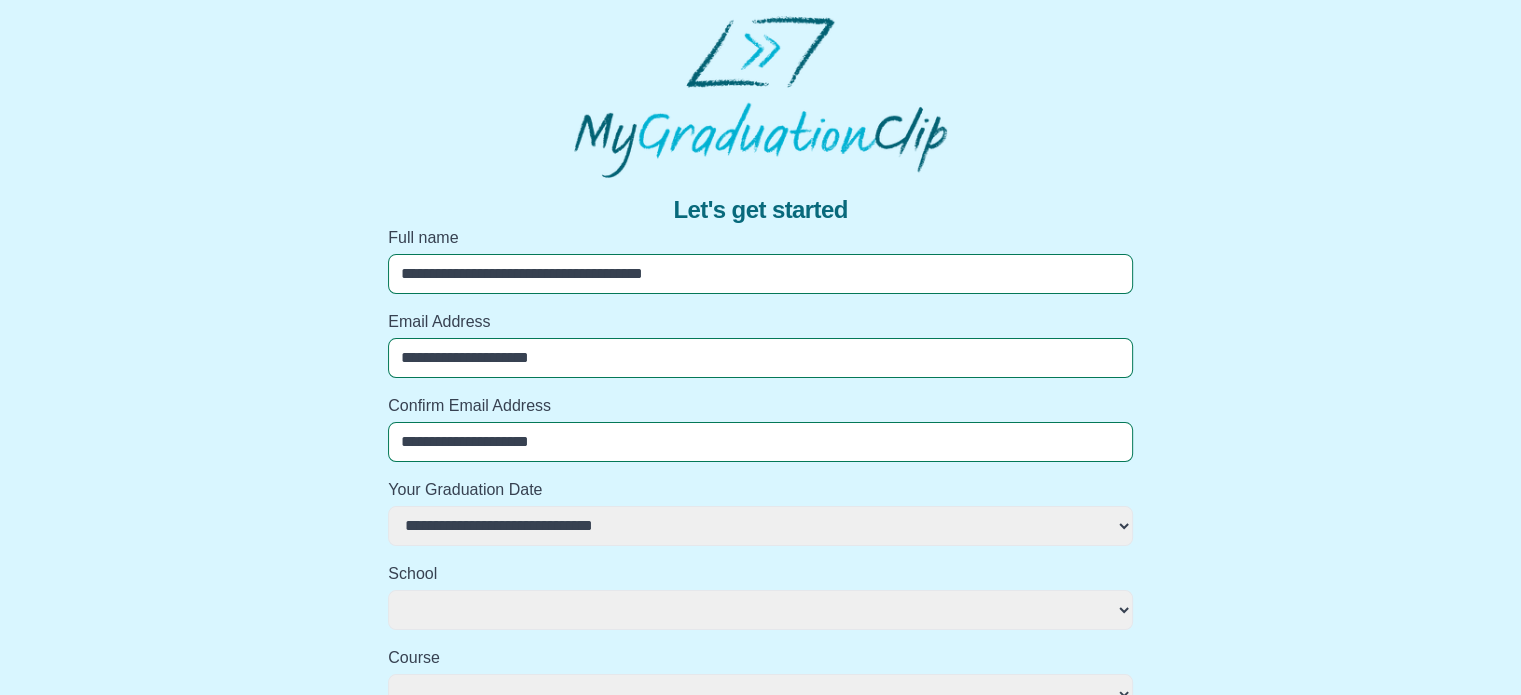 click on "**********" at bounding box center (760, 526) 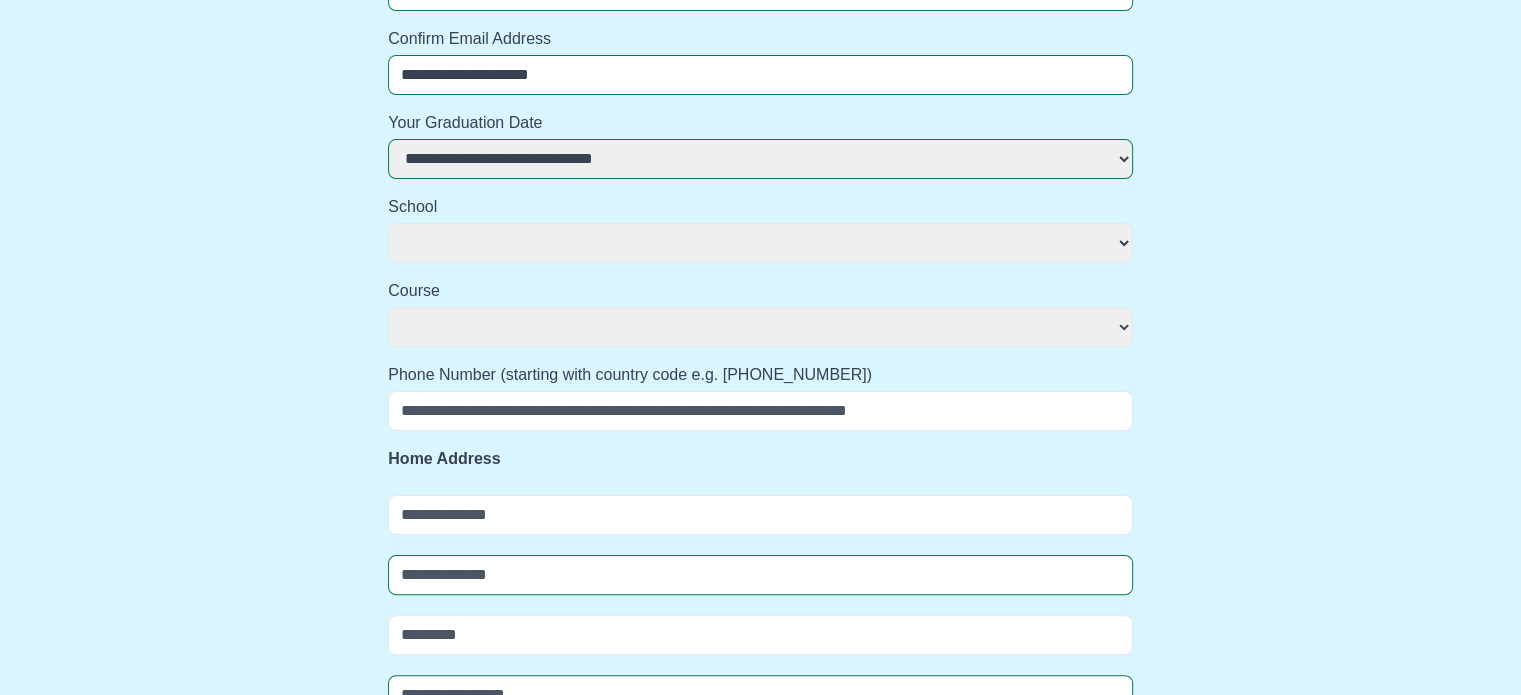 scroll, scrollTop: 348, scrollLeft: 0, axis: vertical 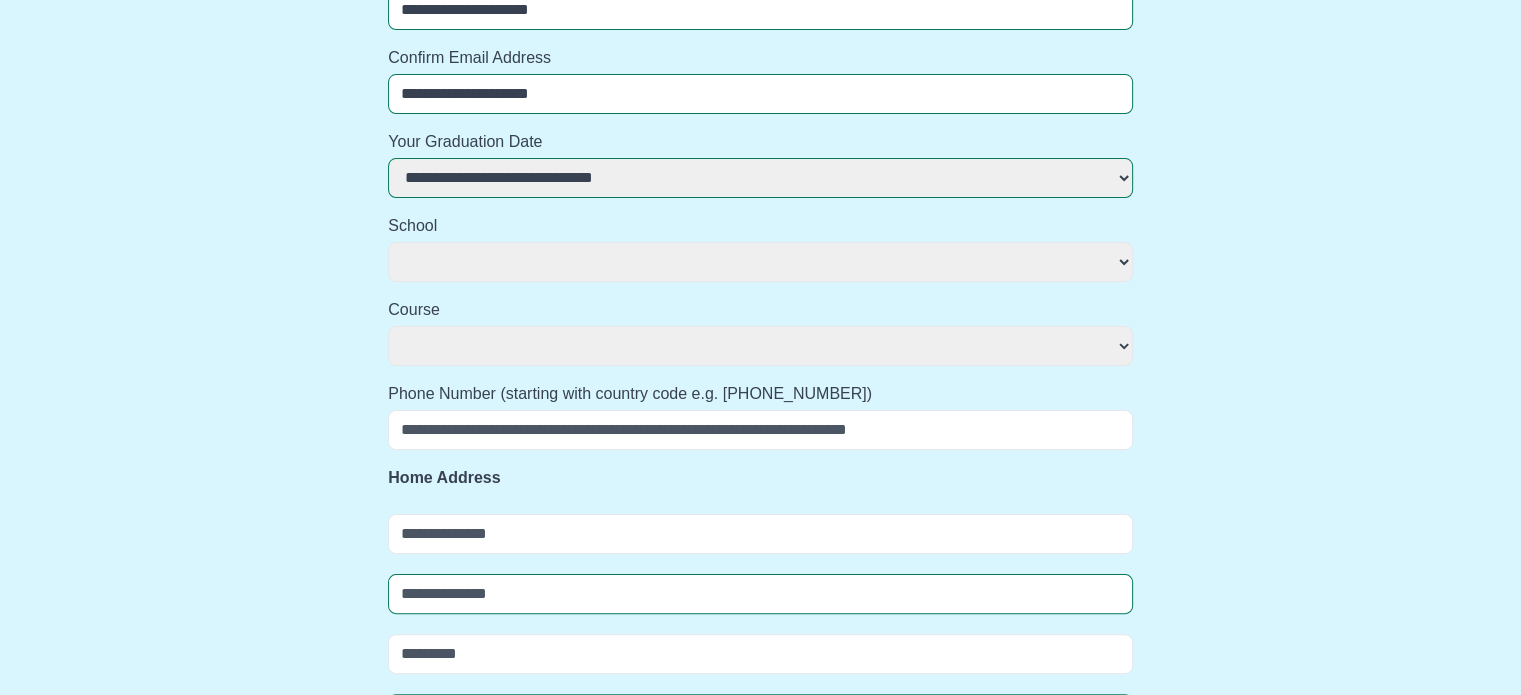 click on "**********" at bounding box center (760, 262) 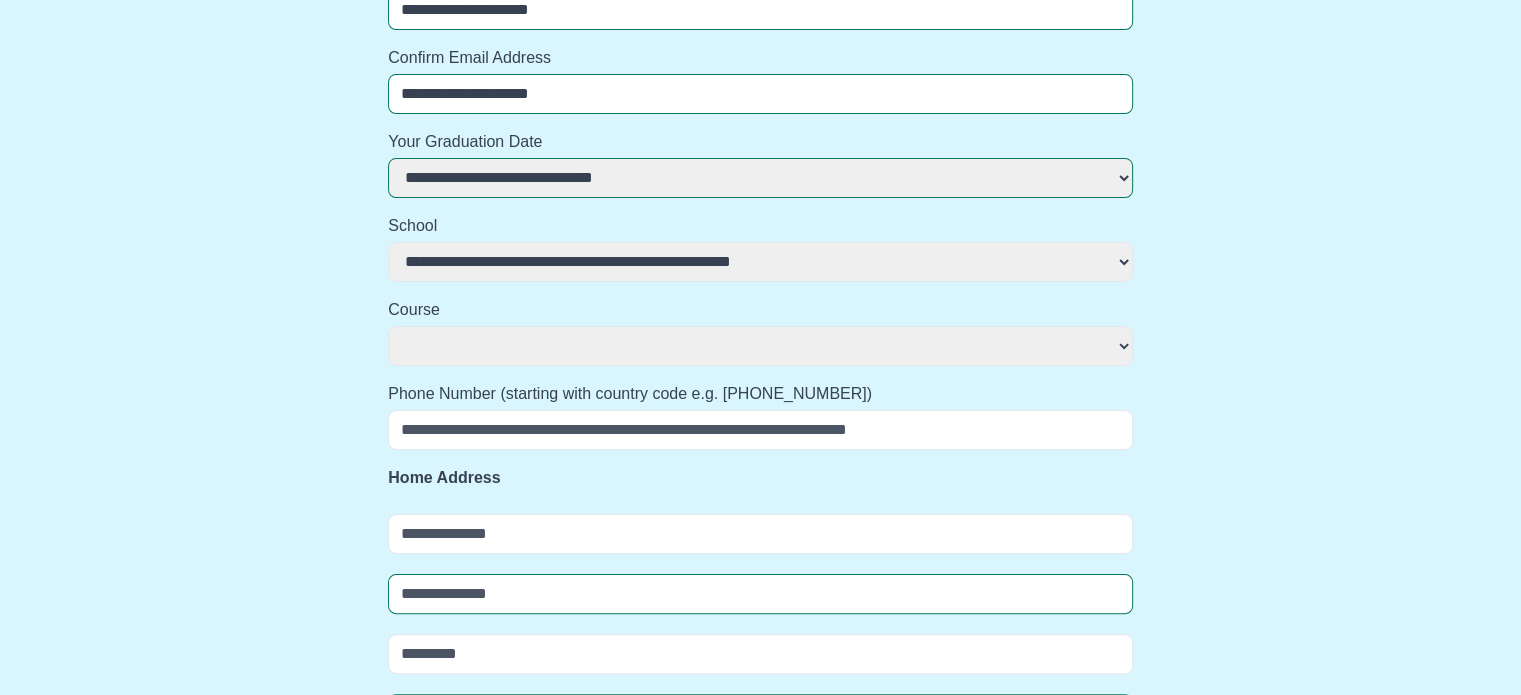 click on "**********" at bounding box center [760, 262] 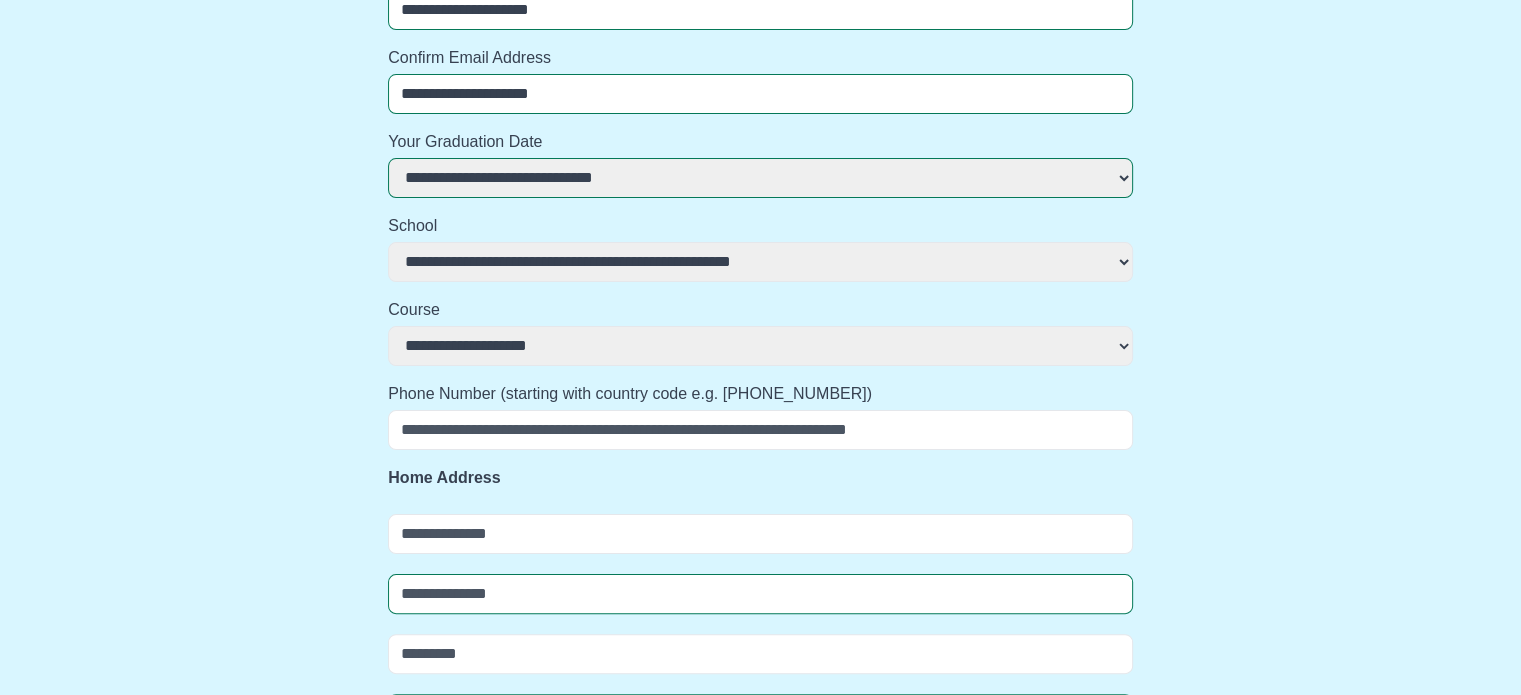 click on "**********" at bounding box center (760, 346) 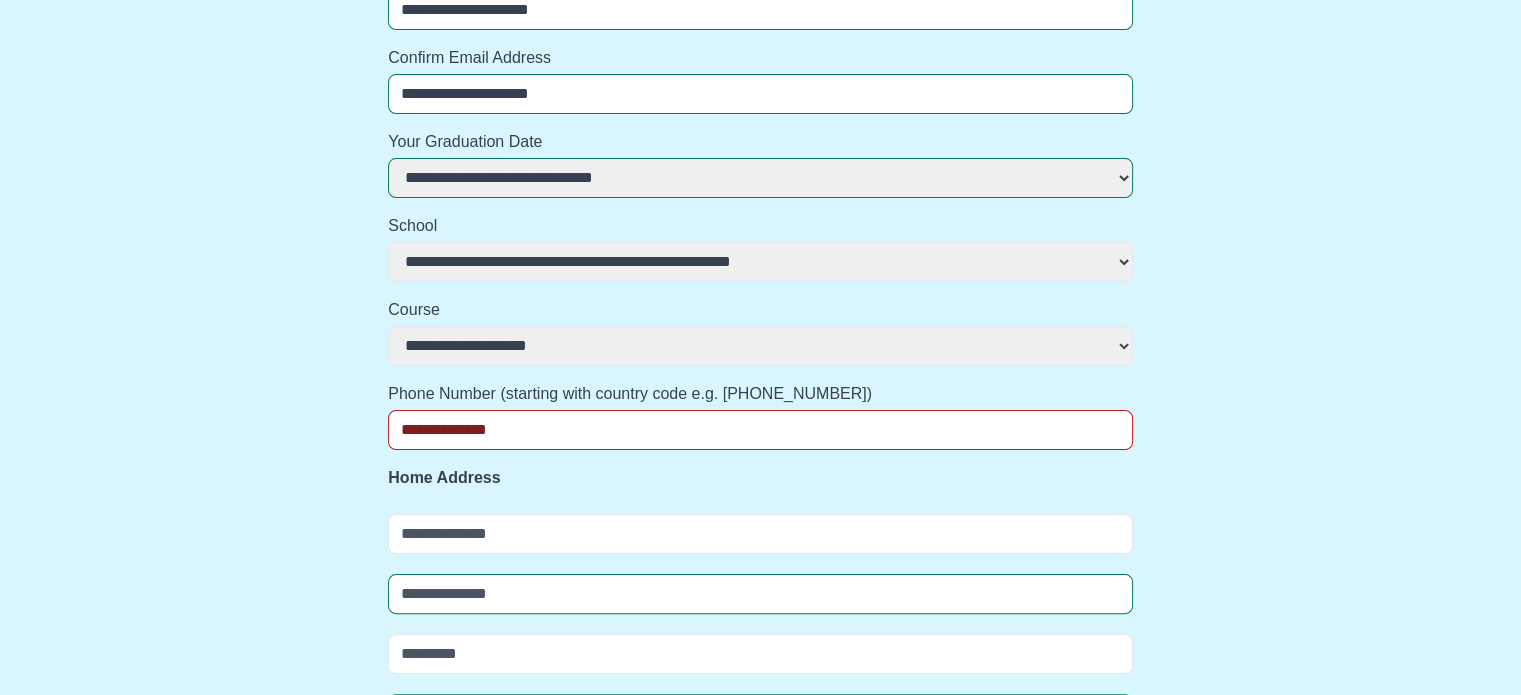 click at bounding box center (760, 534) 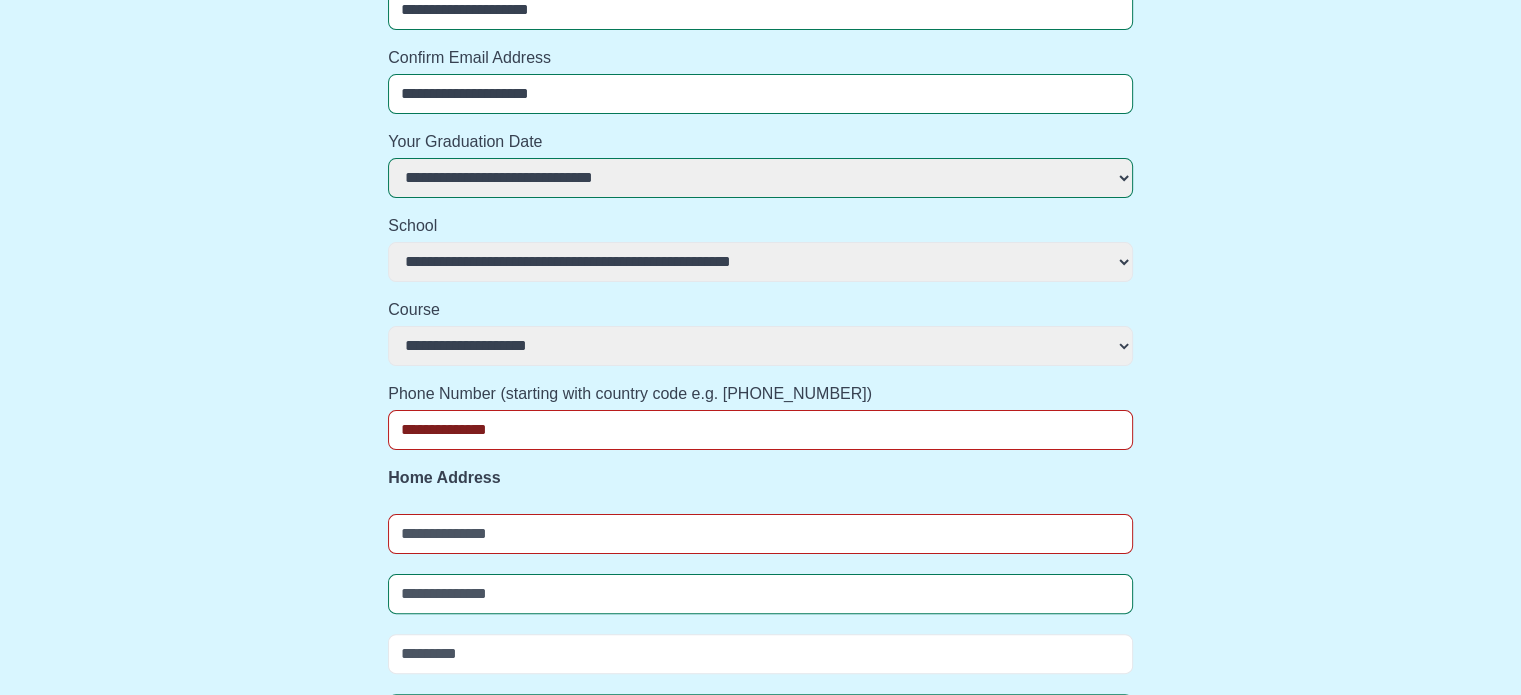 click on "**********" at bounding box center [760, 430] 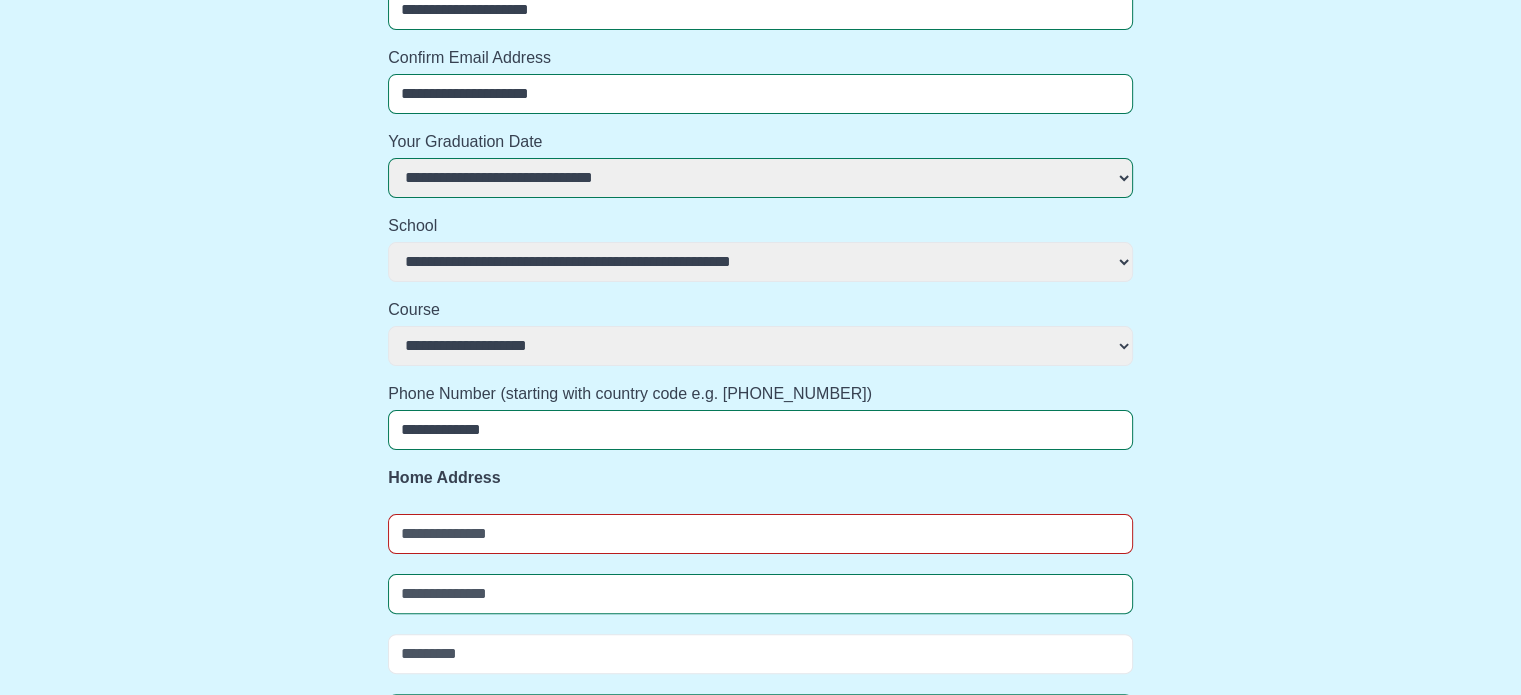 click on "Home Address" at bounding box center [760, 478] 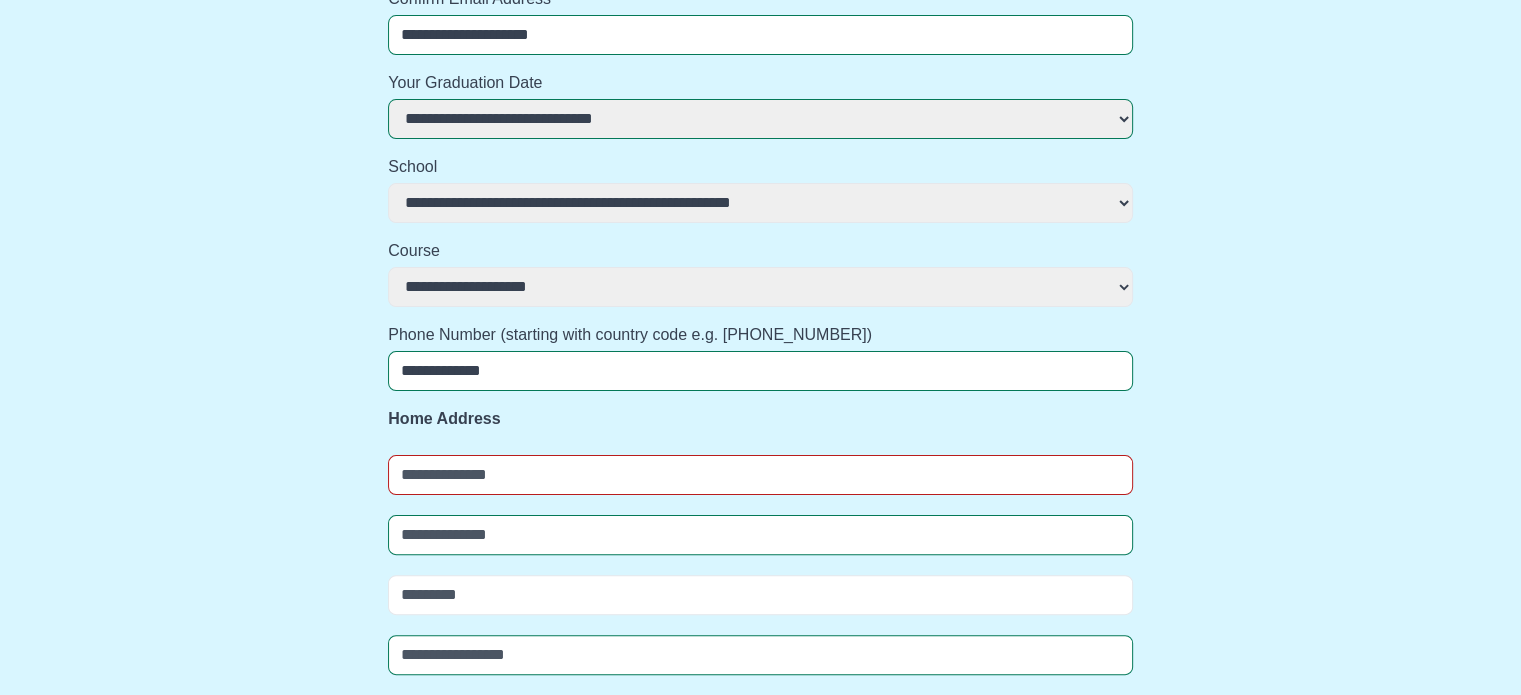 scroll, scrollTop: 422, scrollLeft: 0, axis: vertical 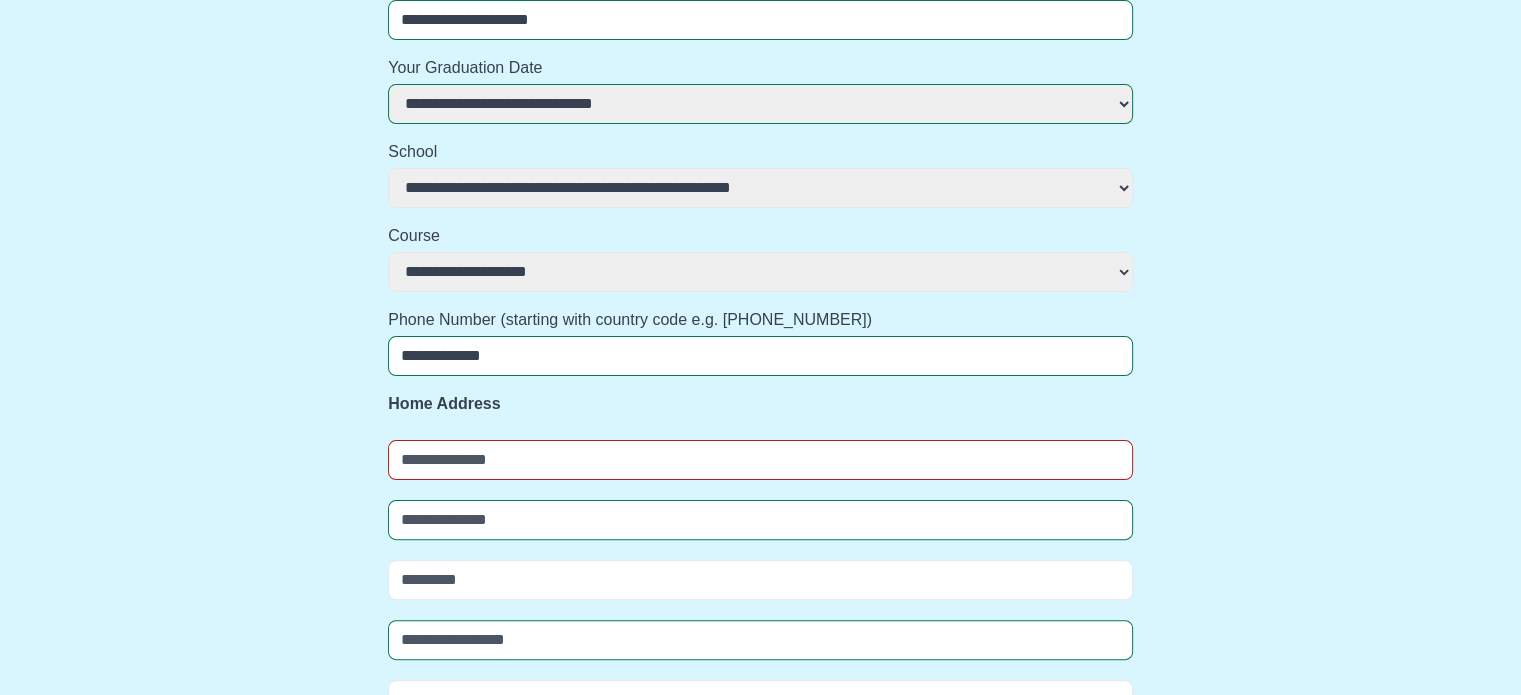 click at bounding box center (760, 460) 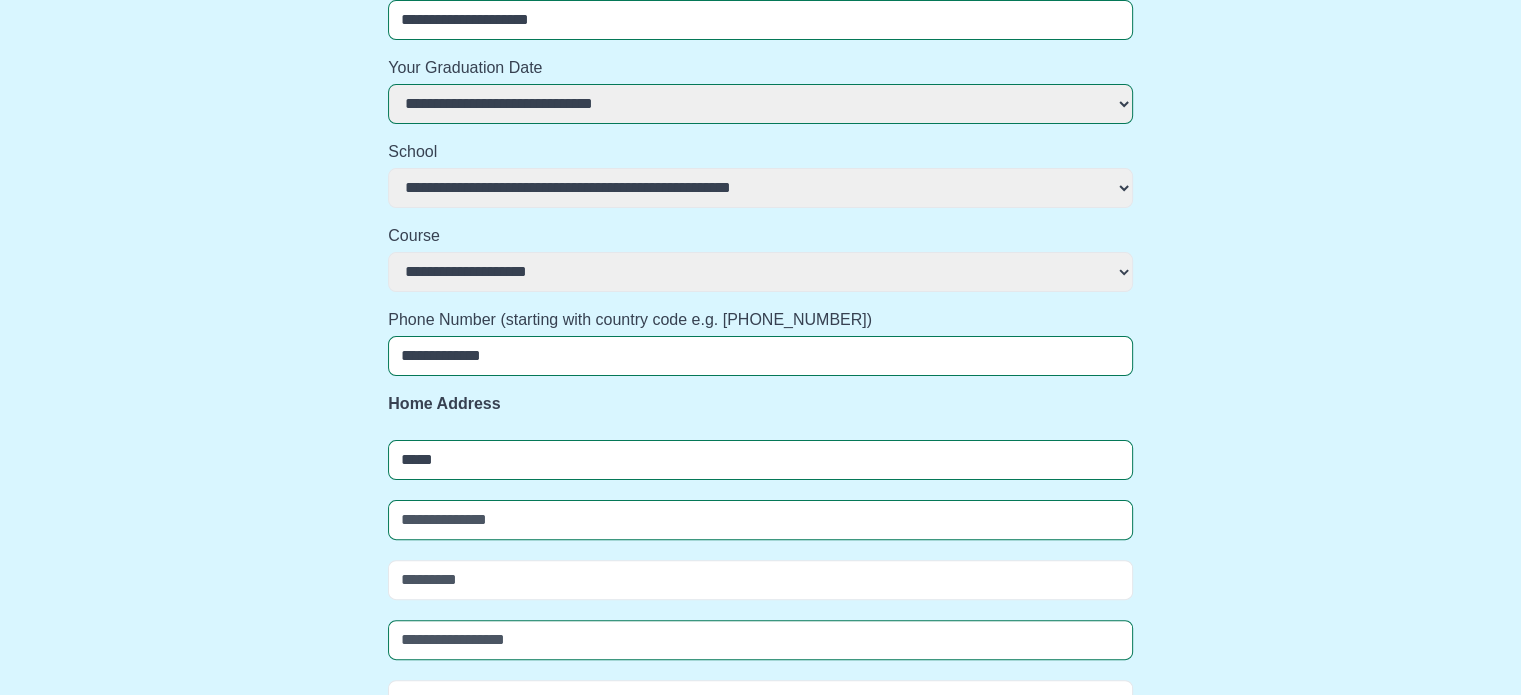 click at bounding box center [760, 520] 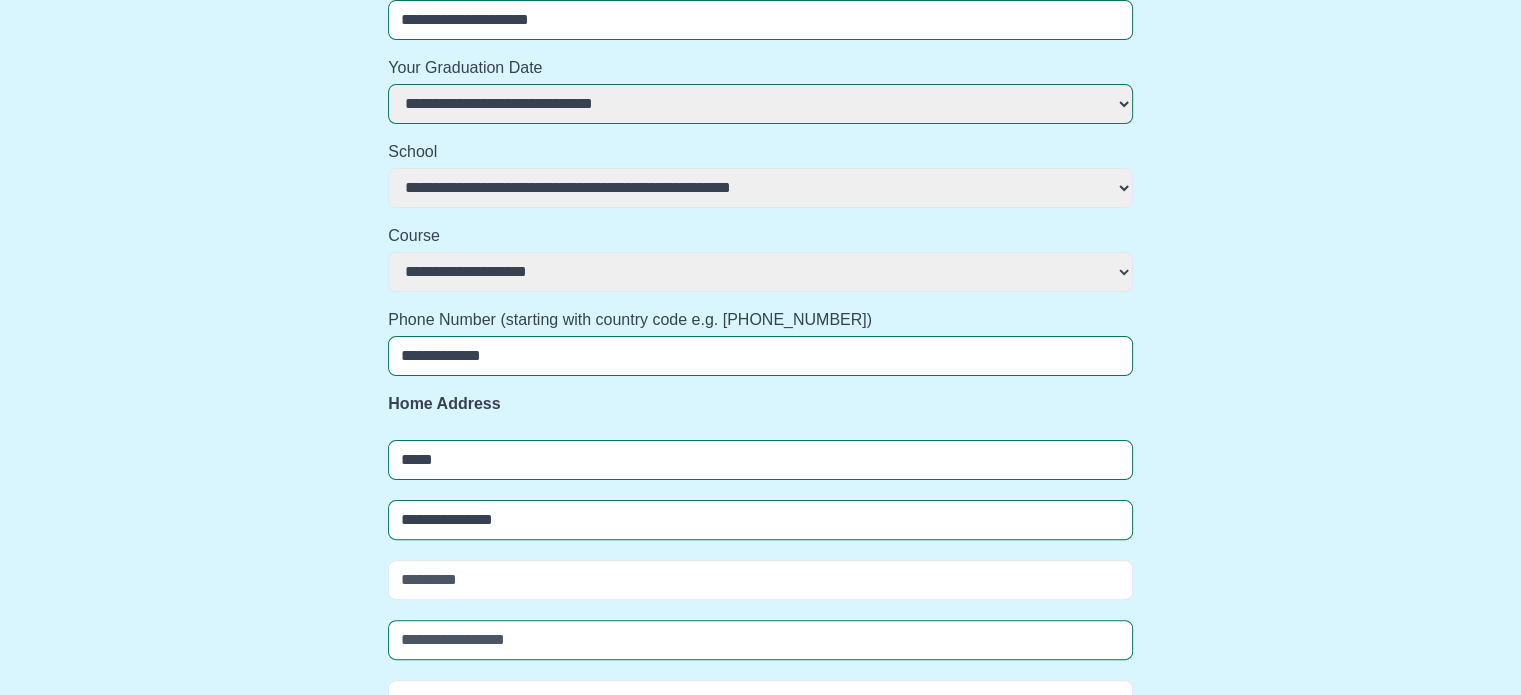 click at bounding box center [760, 580] 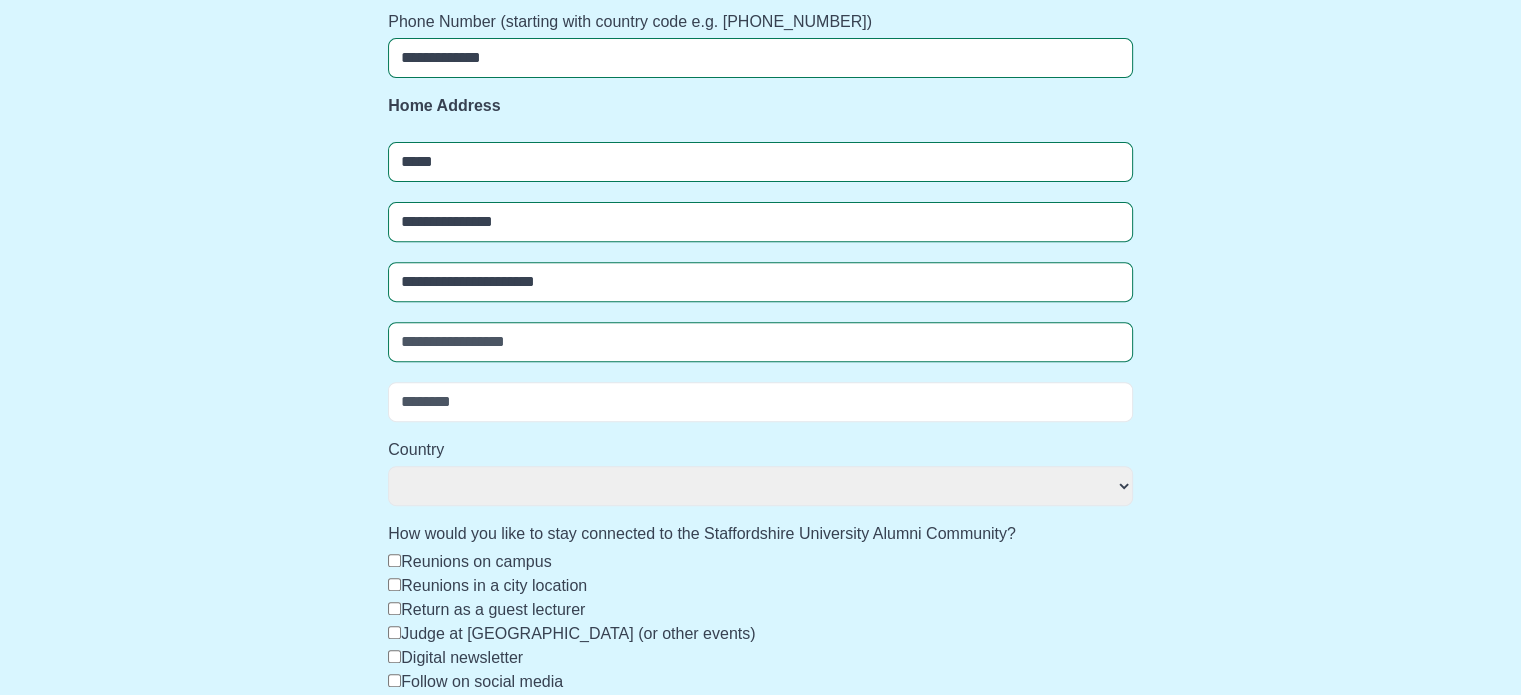 scroll, scrollTop: 729, scrollLeft: 0, axis: vertical 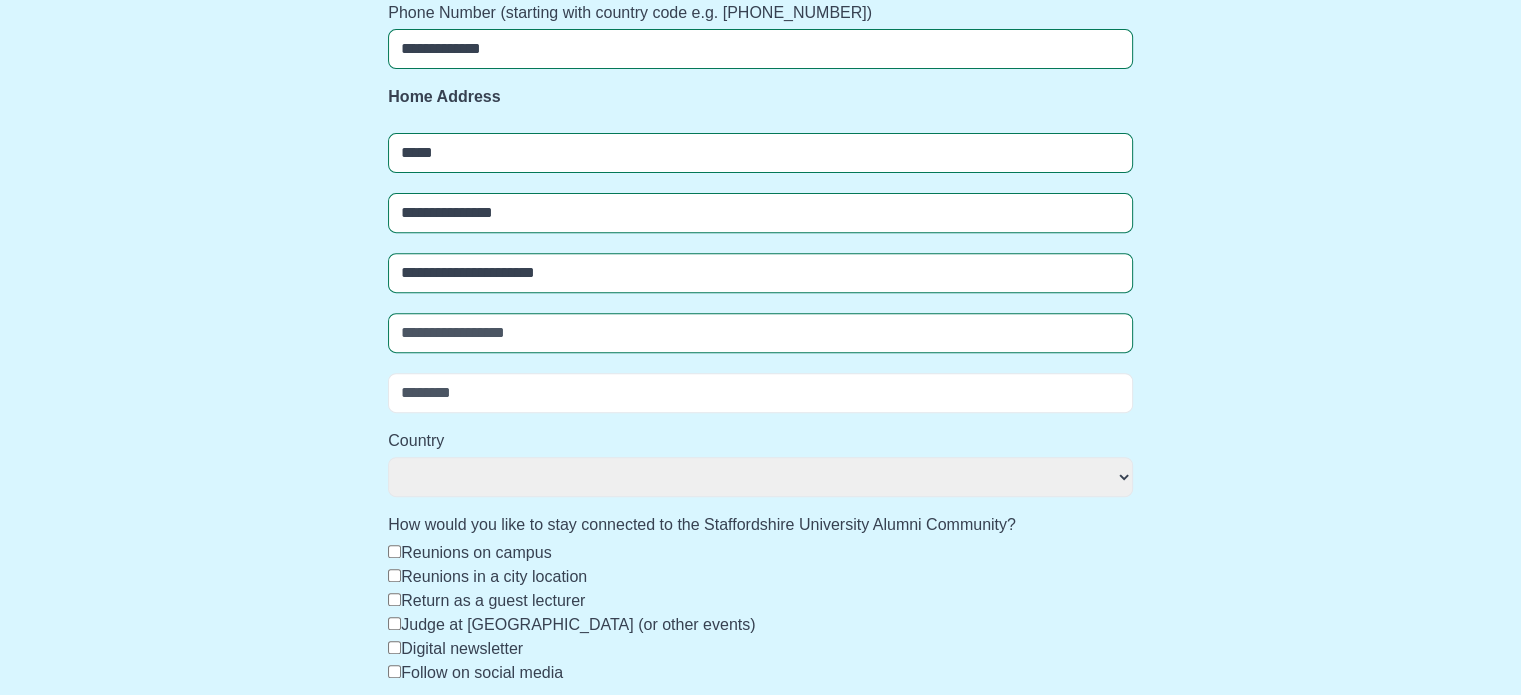 click at bounding box center [760, 333] 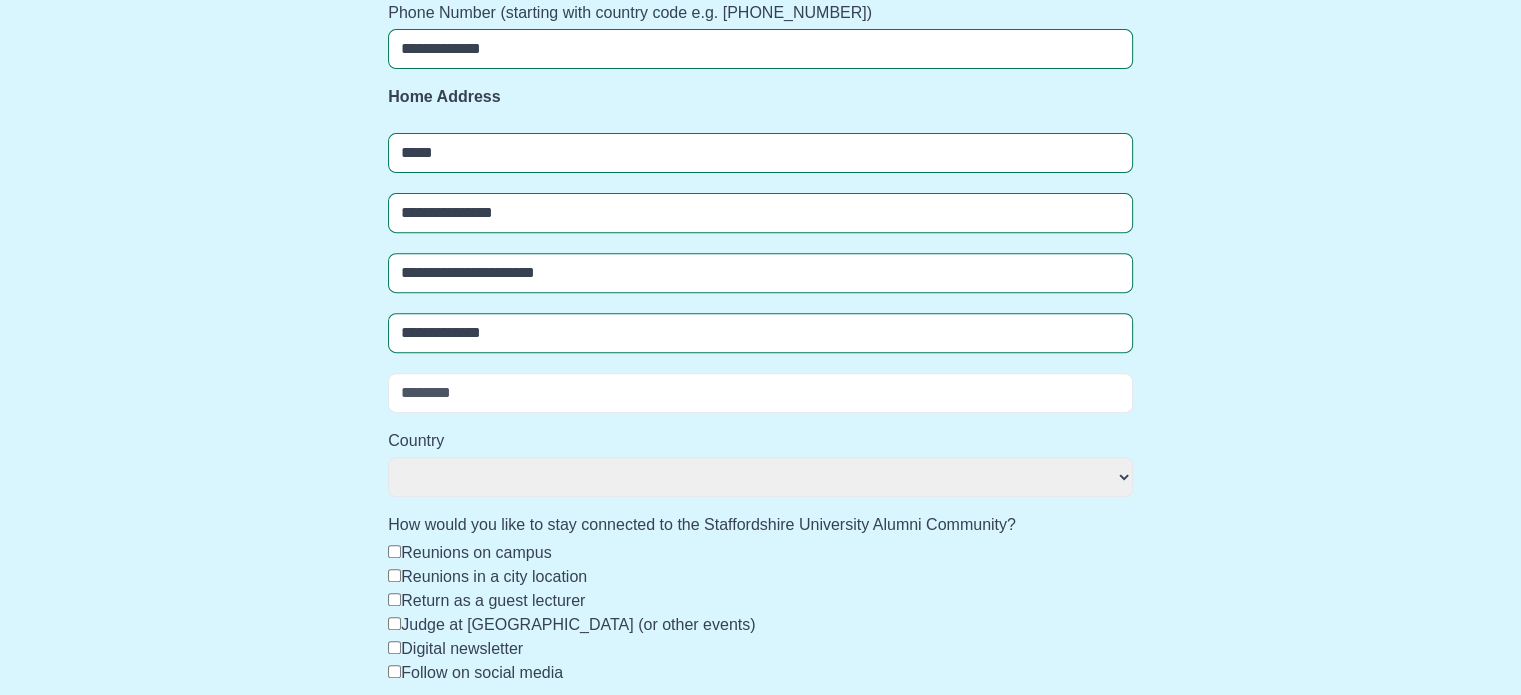 click at bounding box center [760, 393] 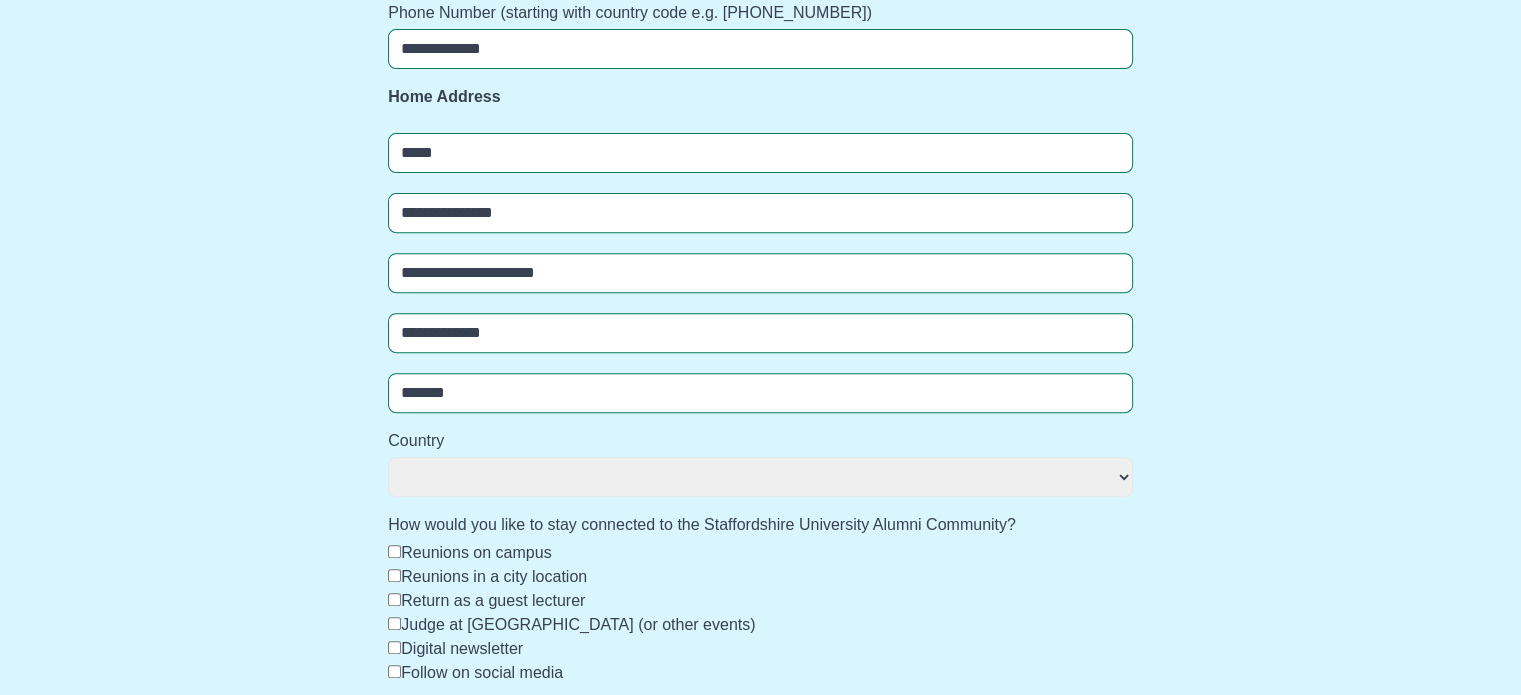 click on "**********" at bounding box center (760, 477) 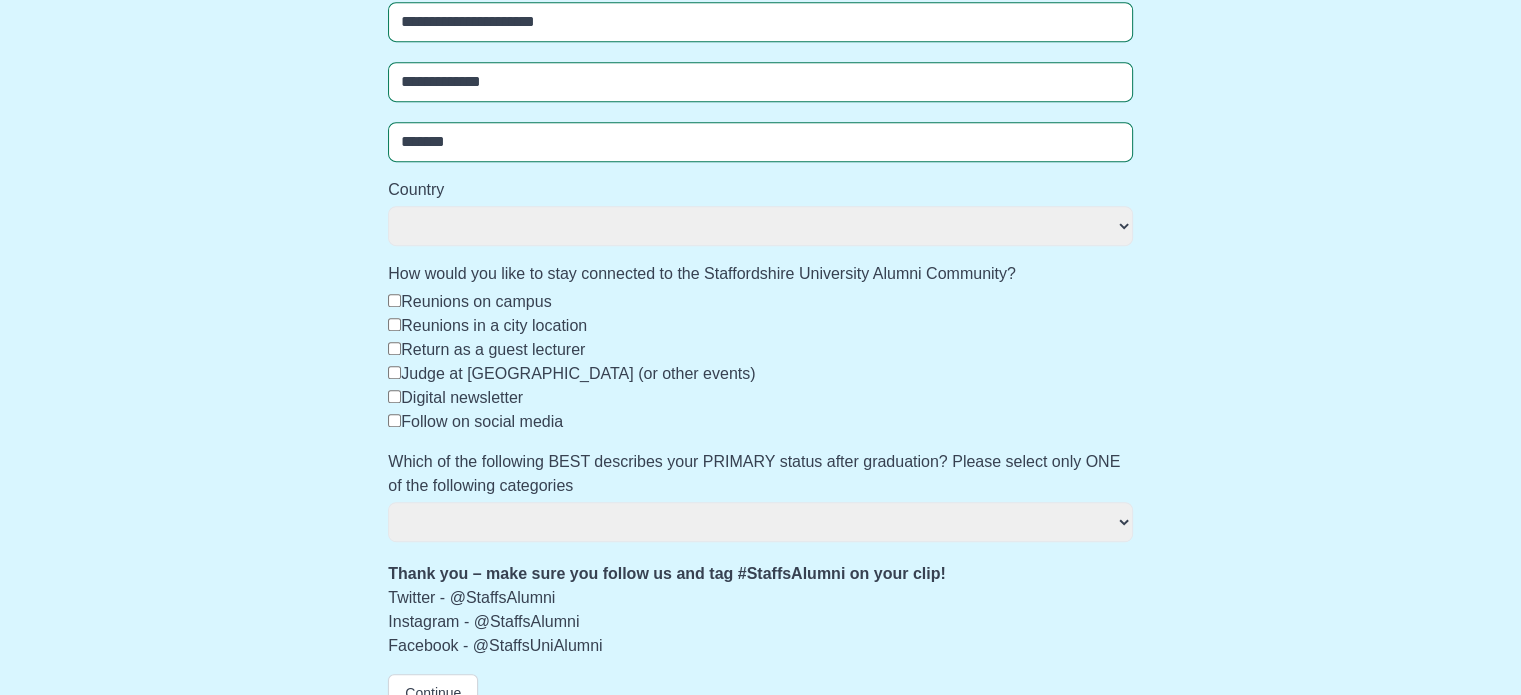 scroll, scrollTop: 966, scrollLeft: 0, axis: vertical 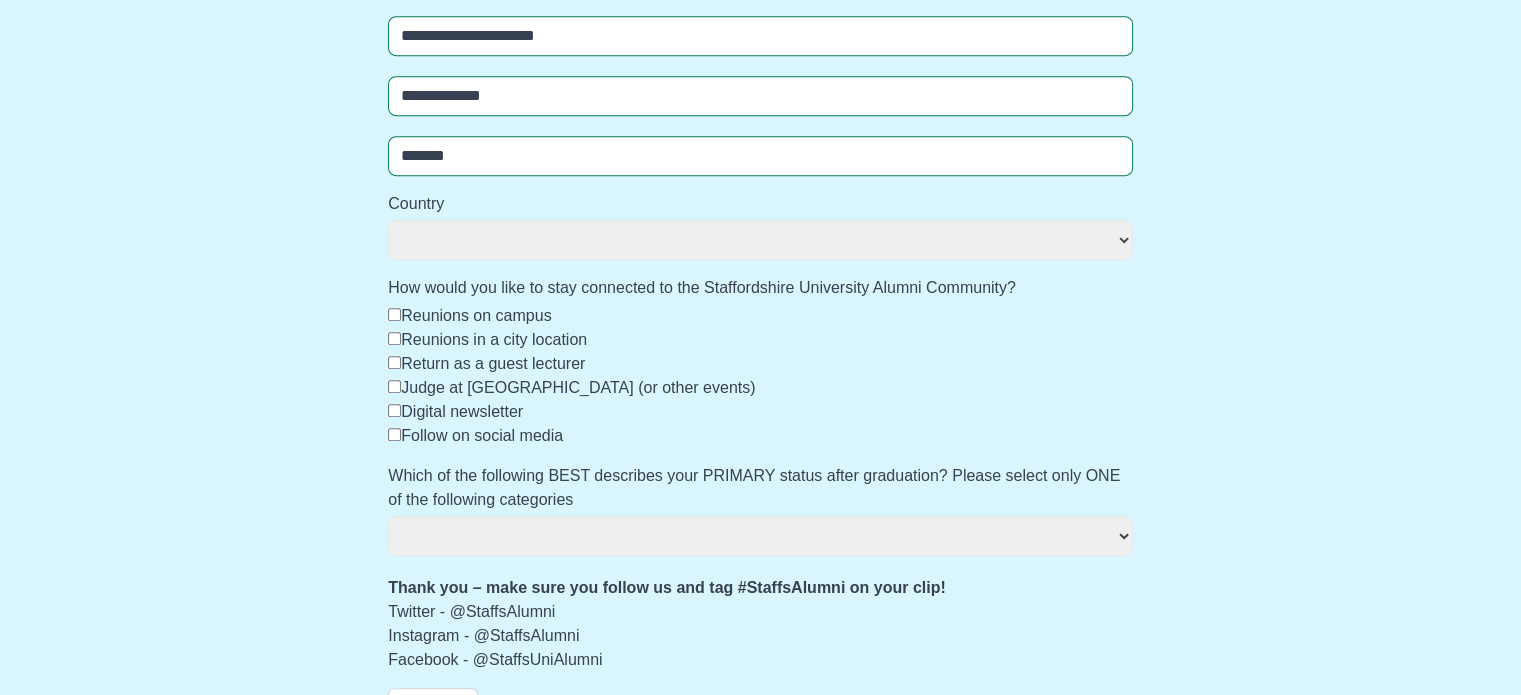 click on "**********" at bounding box center [760, 240] 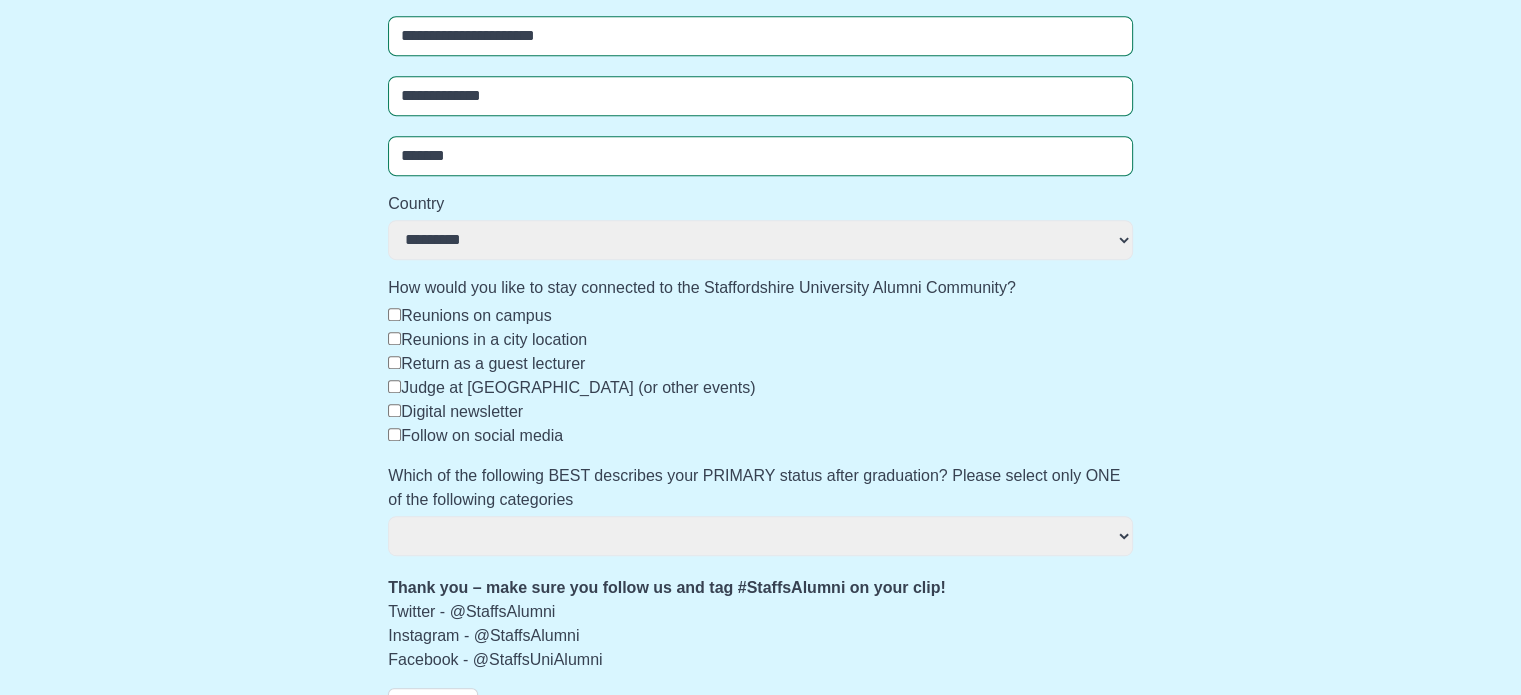 click on "**********" at bounding box center [760, 240] 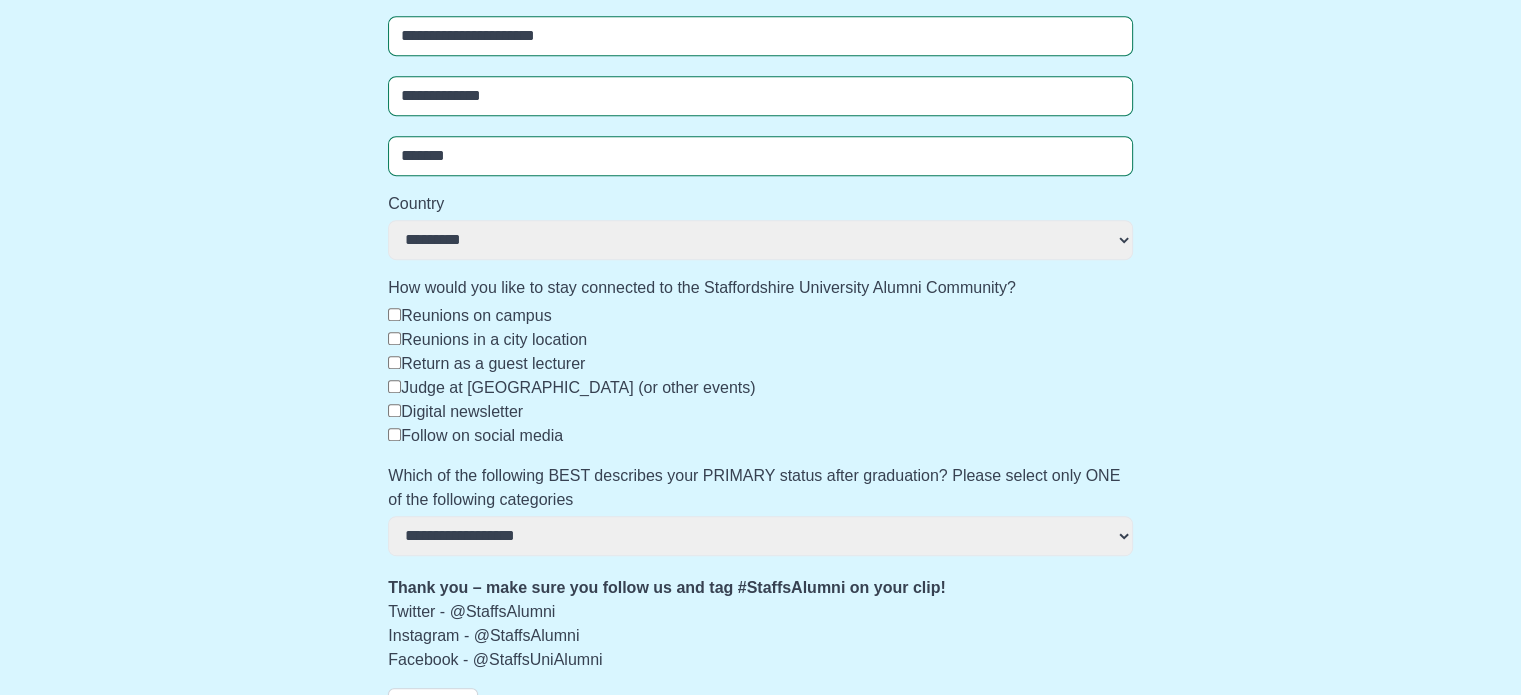 click on "**********" at bounding box center [760, 536] 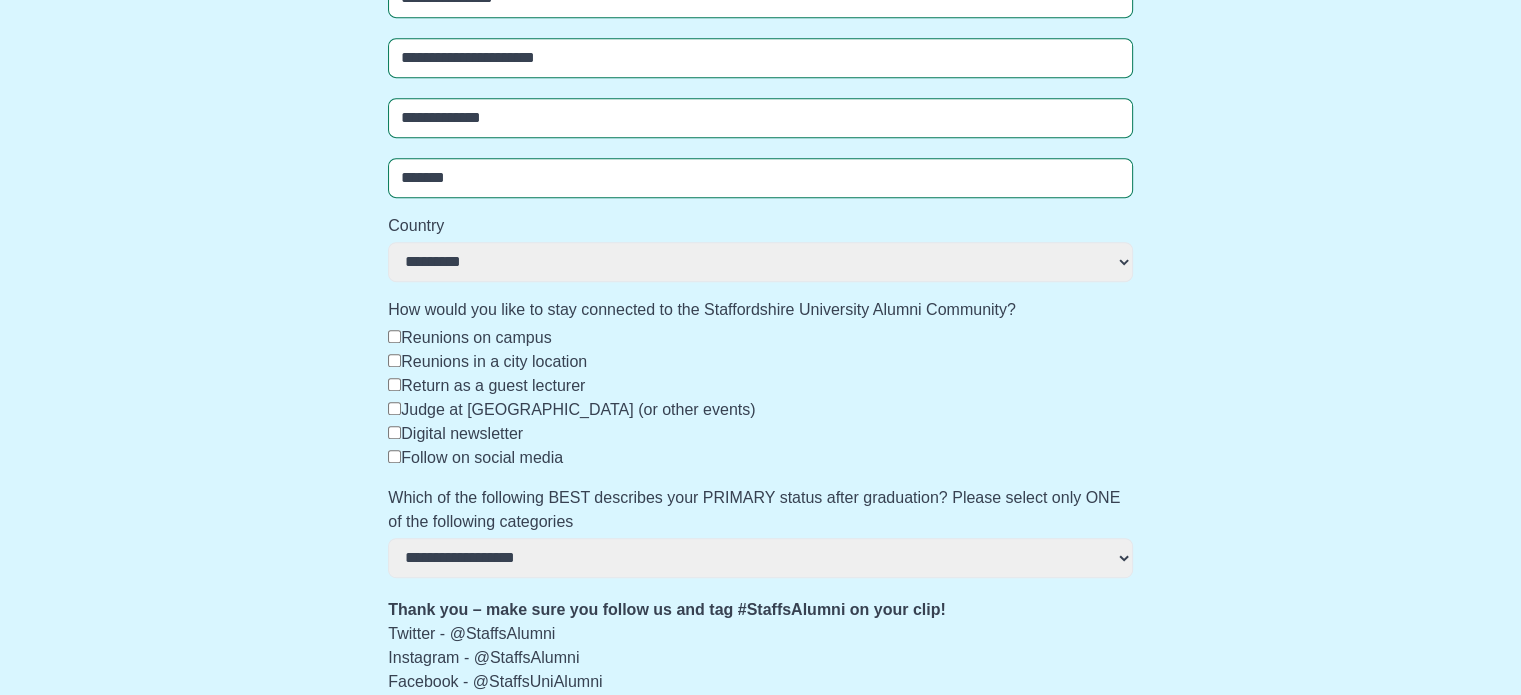 scroll, scrollTop: 1012, scrollLeft: 0, axis: vertical 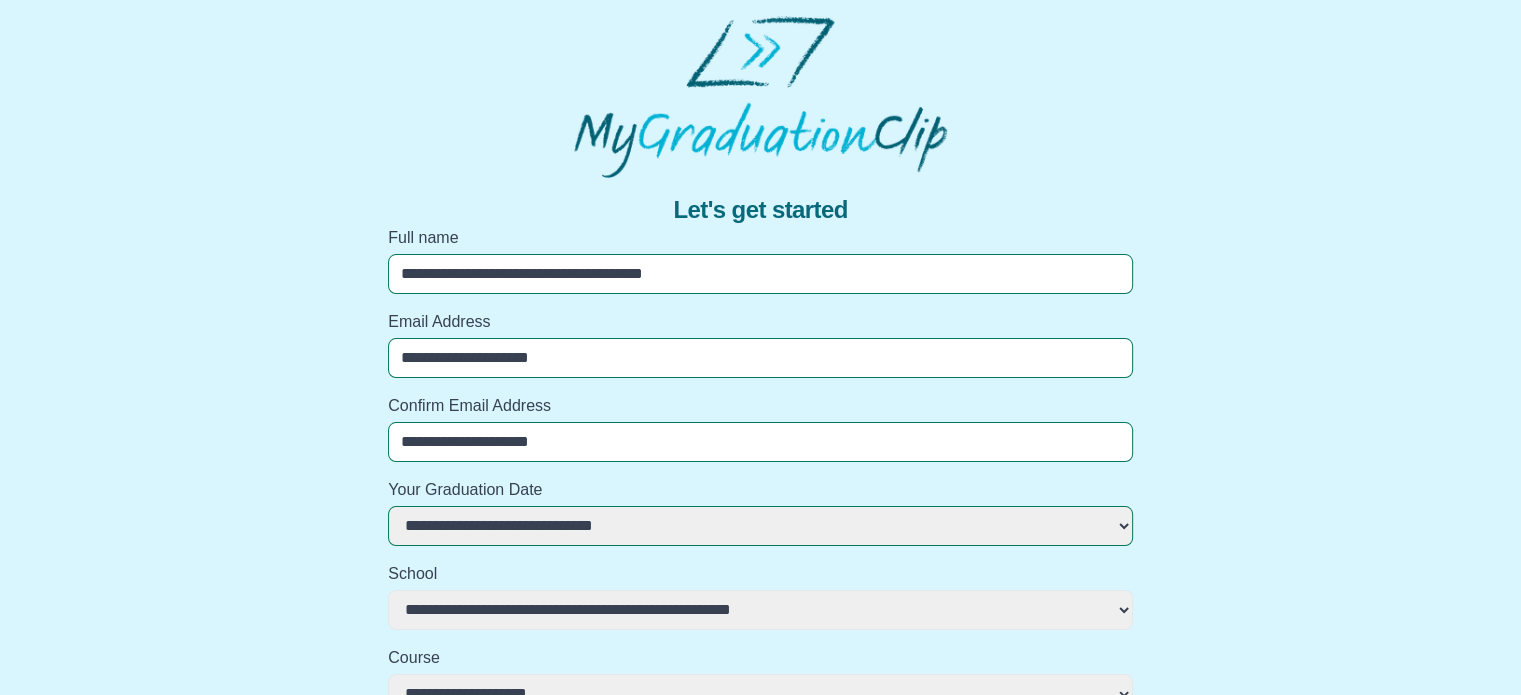 drag, startPoint x: 605, startPoint y: 279, endPoint x: 377, endPoint y: 261, distance: 228.70943 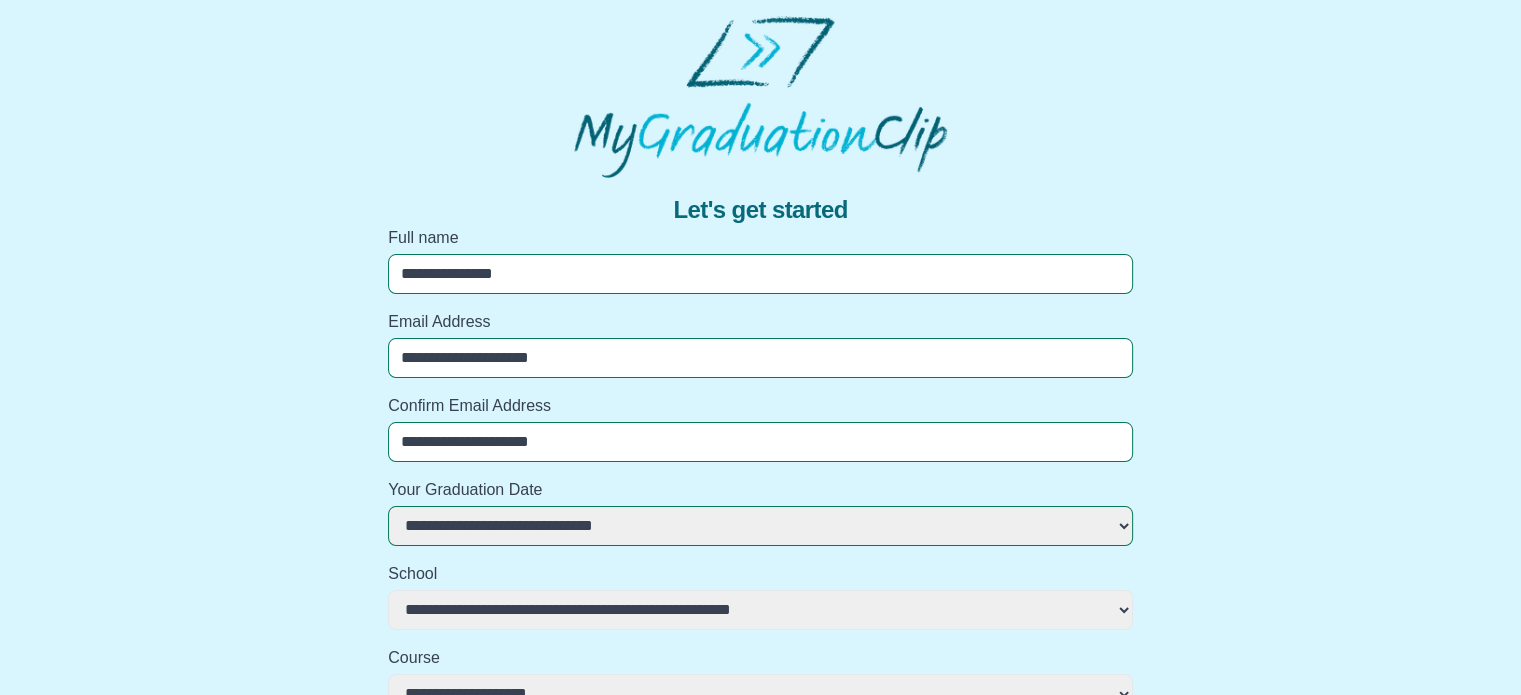 click on "**********" at bounding box center [760, 274] 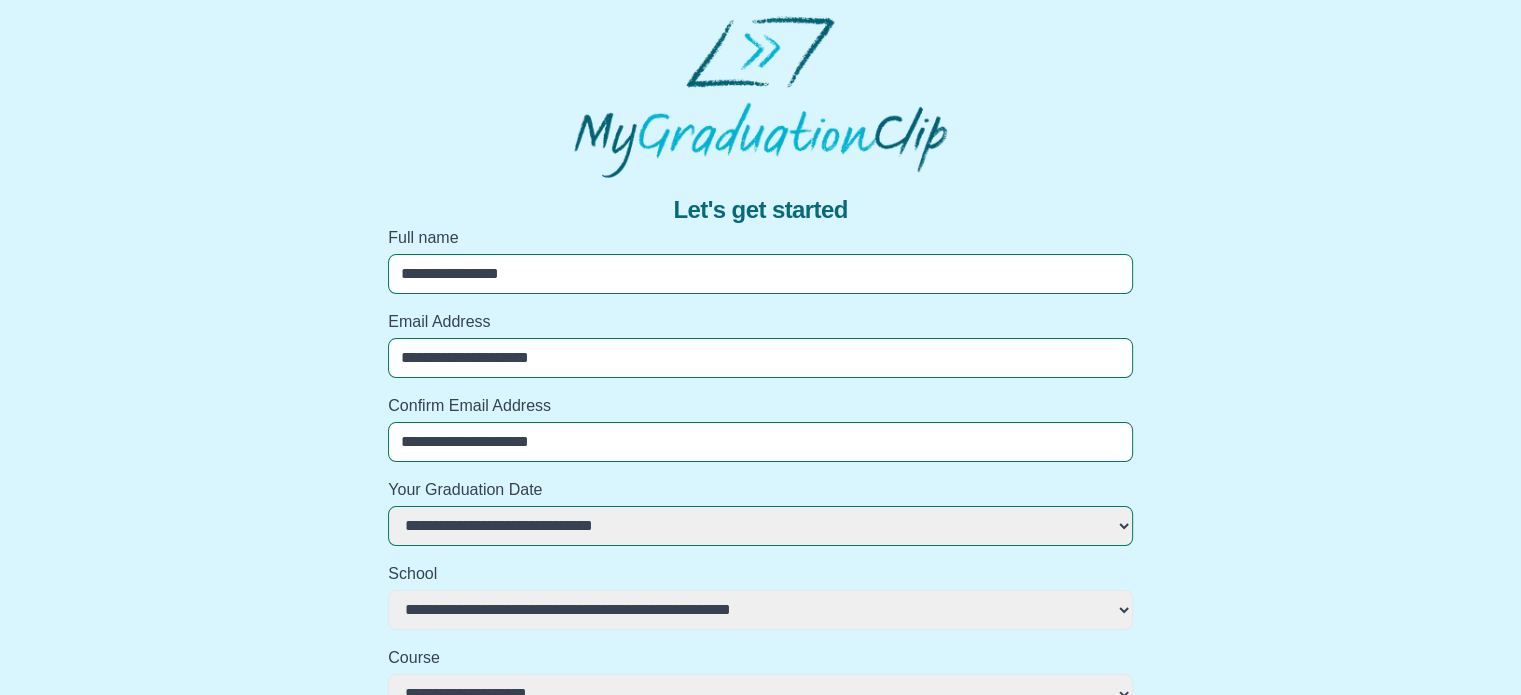 paste on "**********" 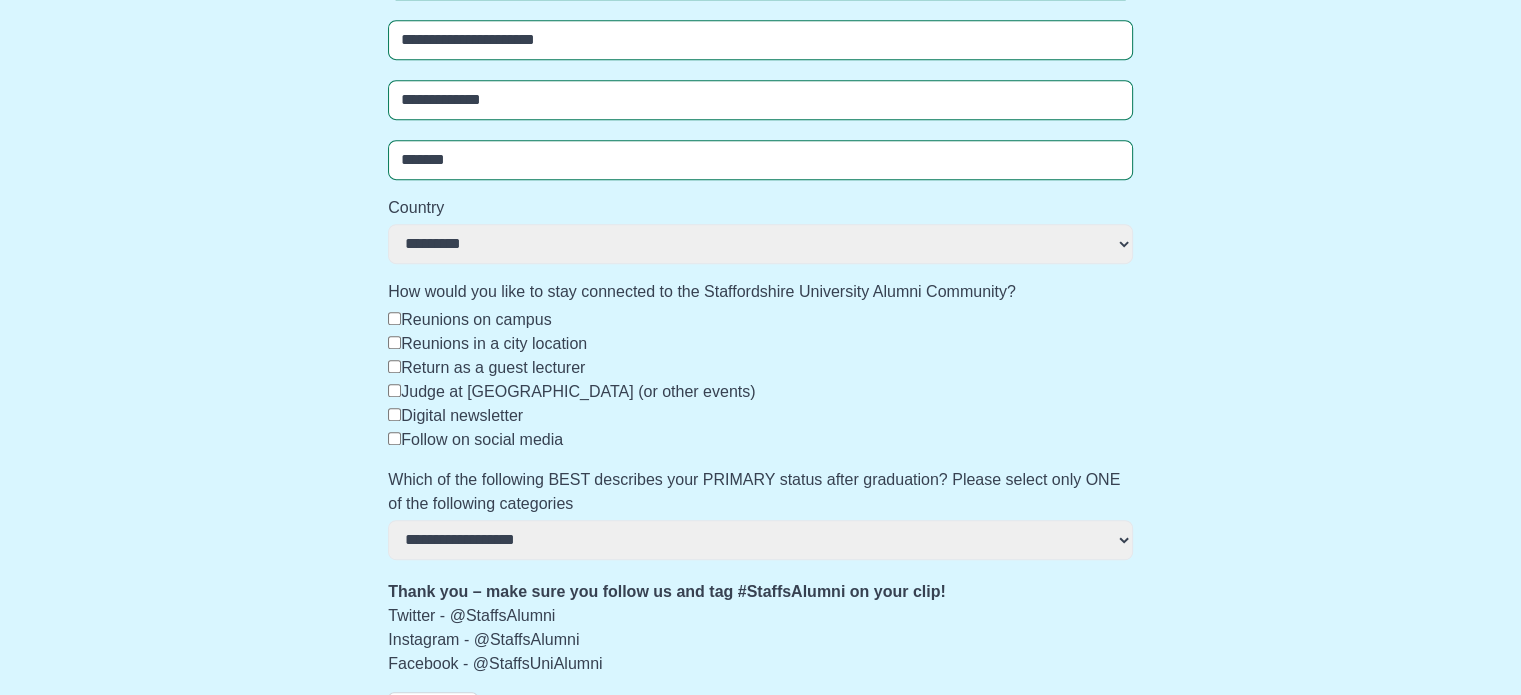 scroll, scrollTop: 1012, scrollLeft: 0, axis: vertical 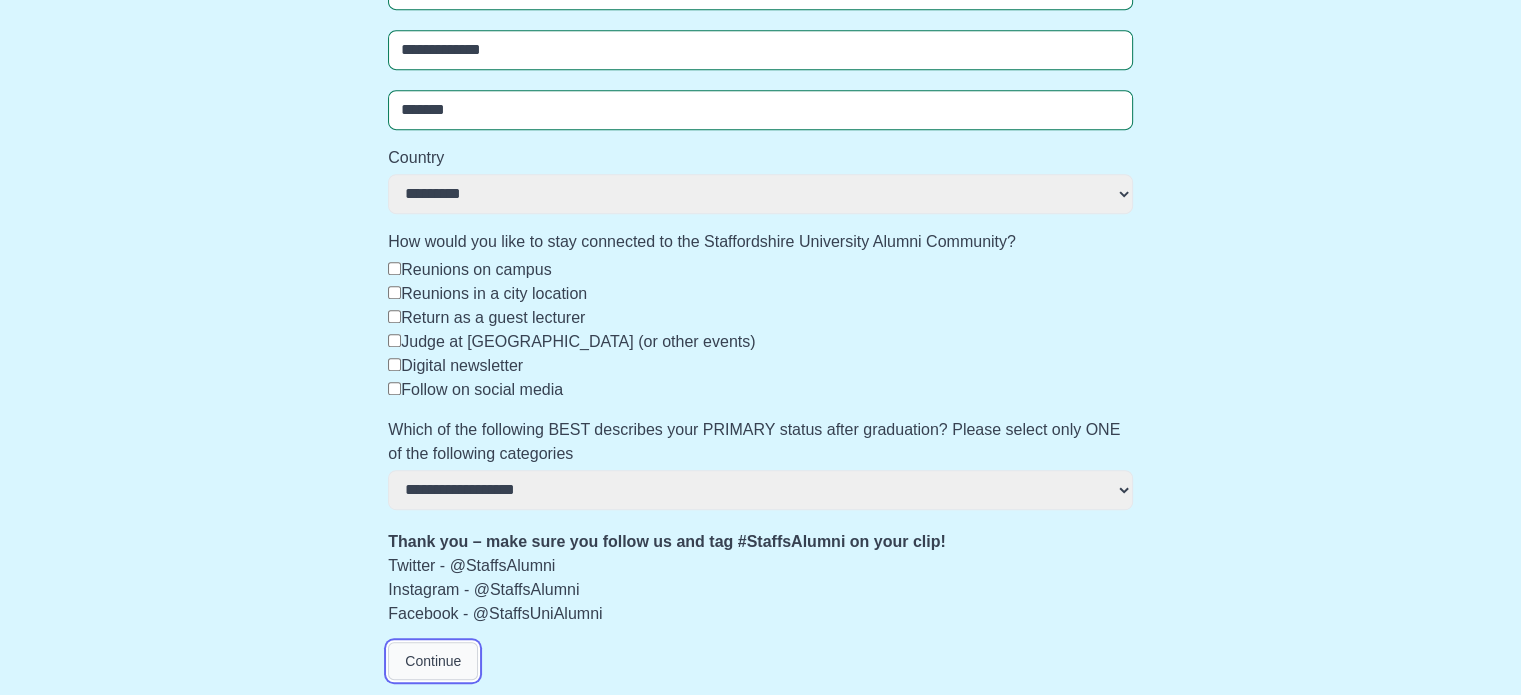click on "Continue" at bounding box center [433, 661] 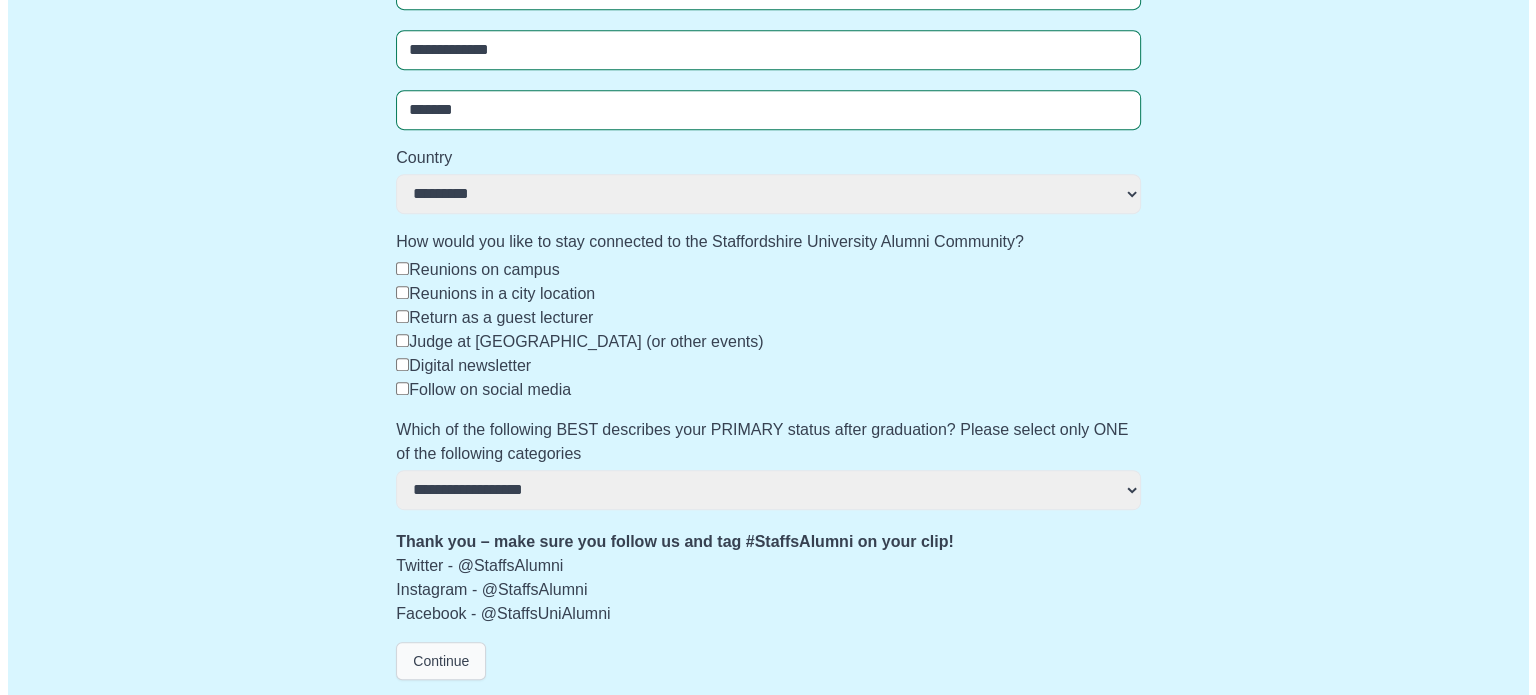 scroll, scrollTop: 0, scrollLeft: 0, axis: both 